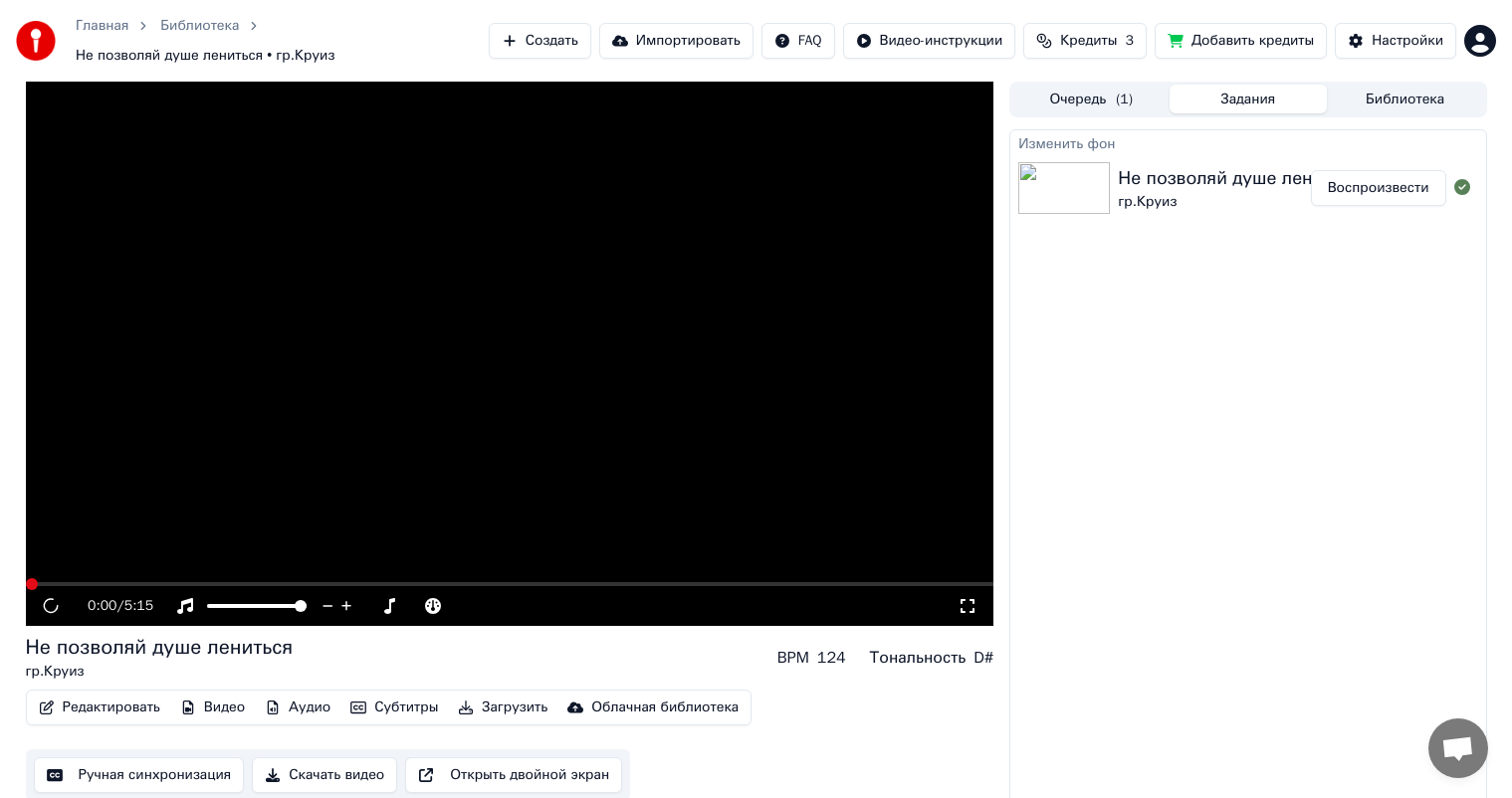 scroll, scrollTop: 0, scrollLeft: 0, axis: both 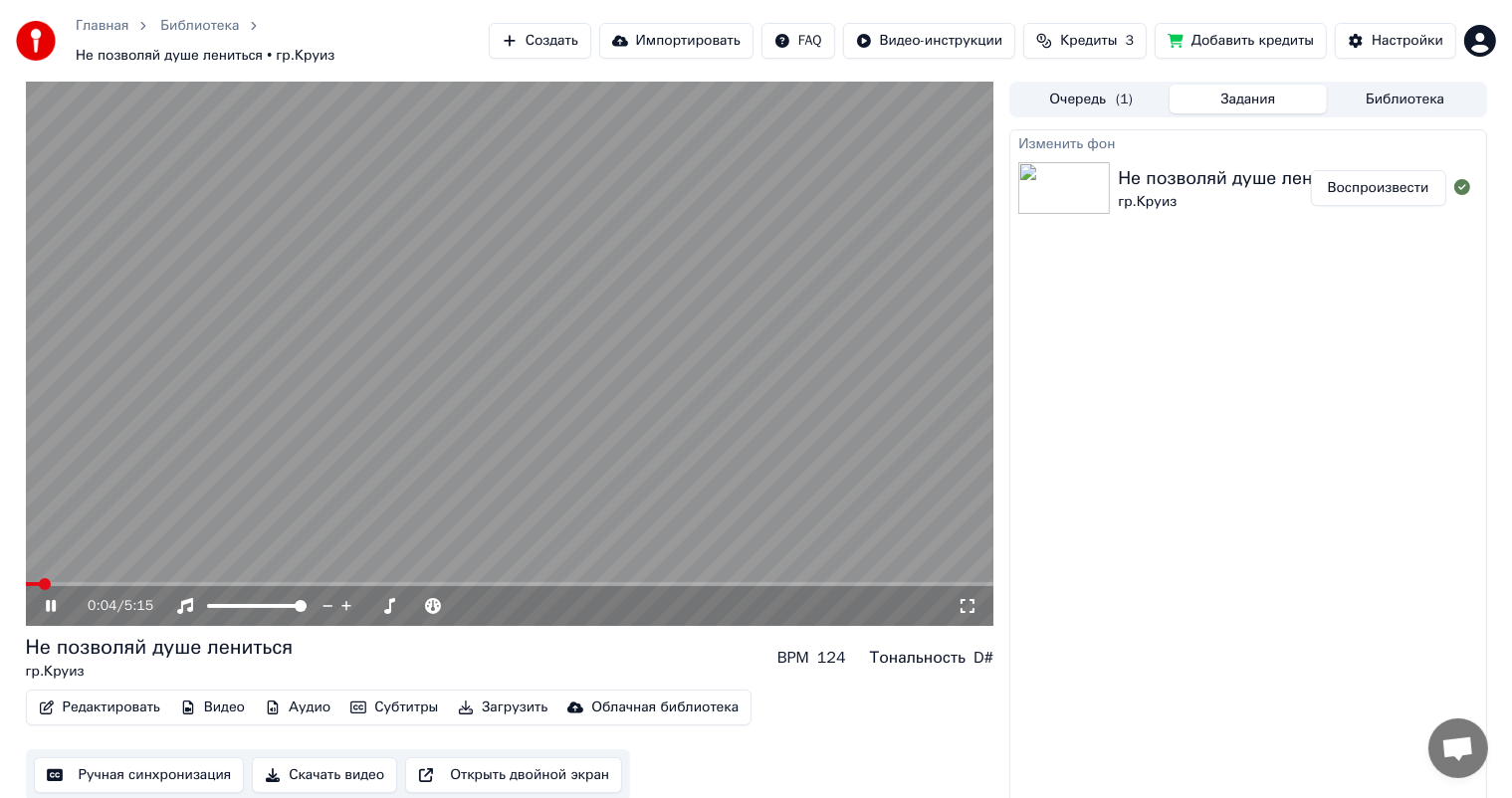 click 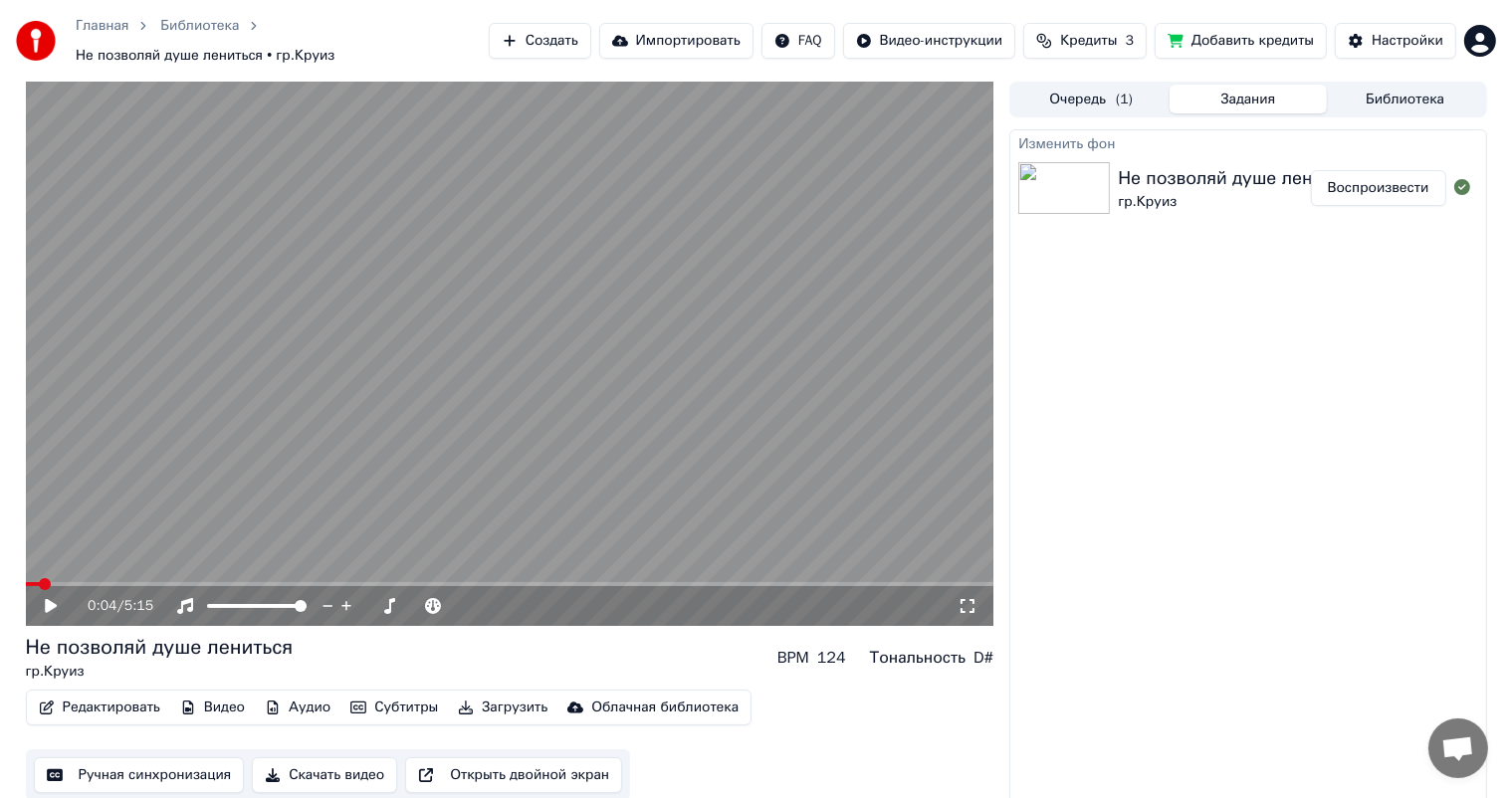 click on "Ручная синхронизация" at bounding box center (139, 775) 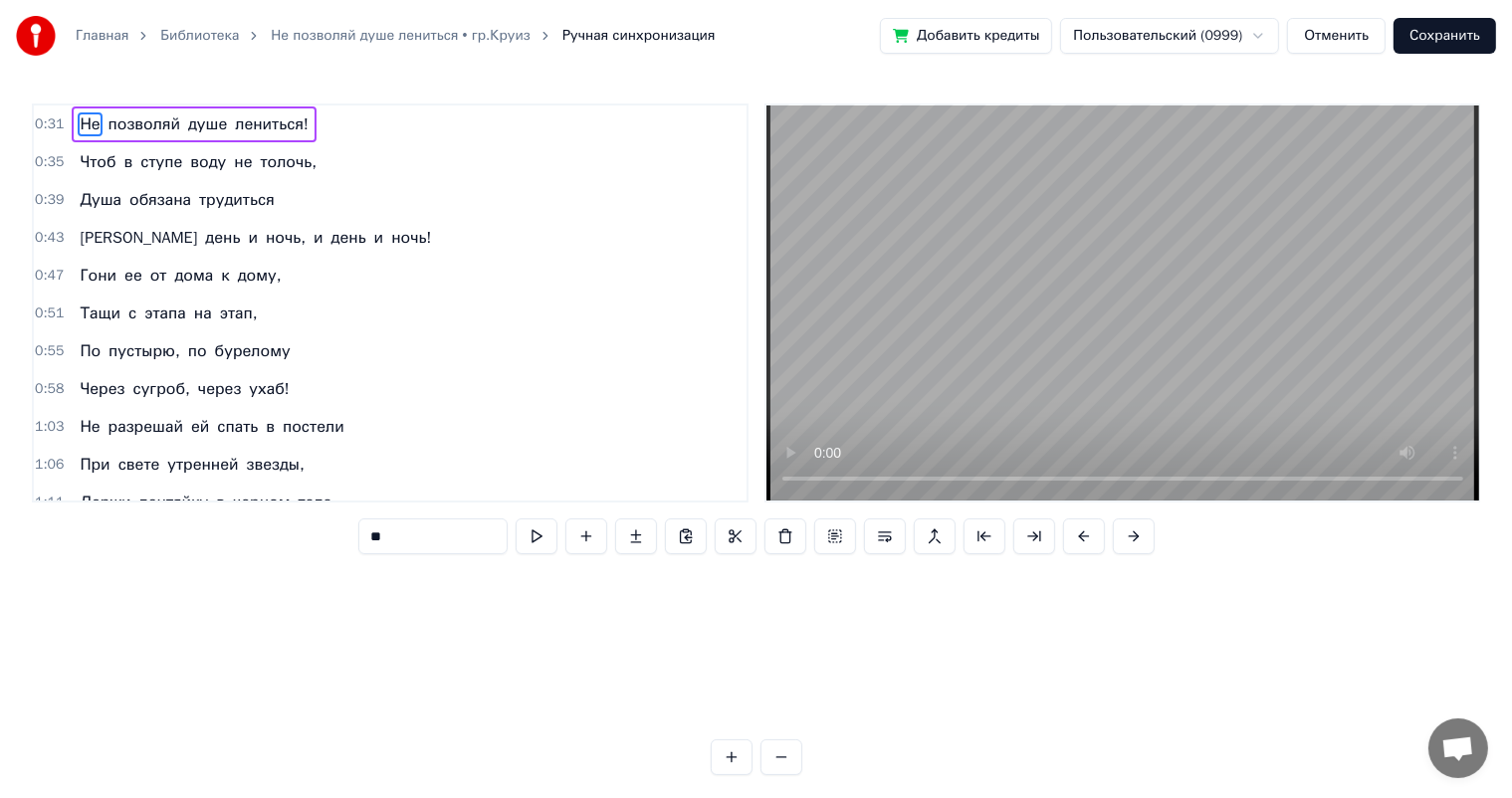 click on "Главная Библиотека Не позволяй душе лениться • гр.Круиз Ручная синхронизация Добавить кредиты Пользовательский (0999) Отменить Сохранить" at bounding box center [756, 36] 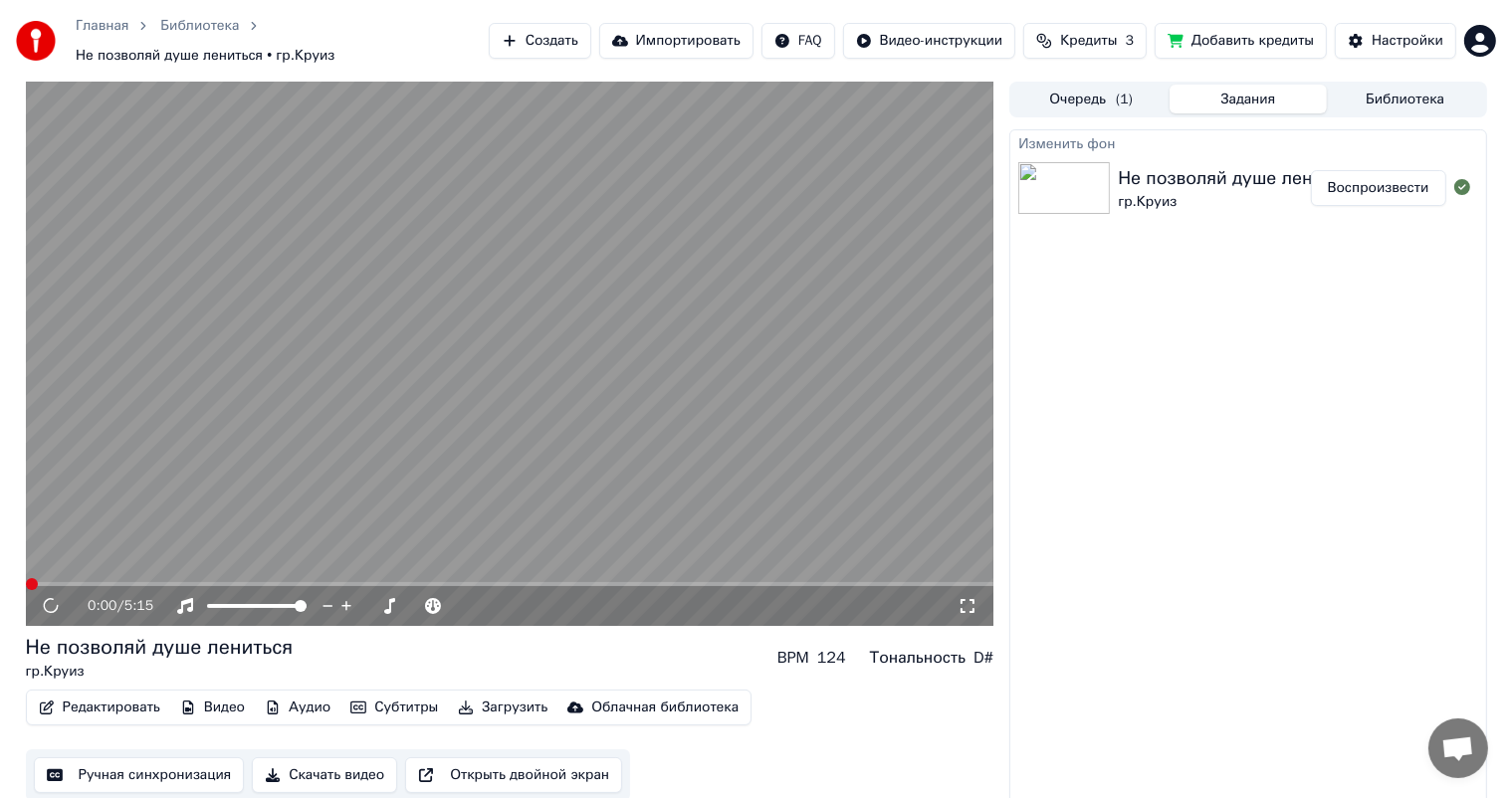 click on "Ручная синхронизация" at bounding box center [139, 775] 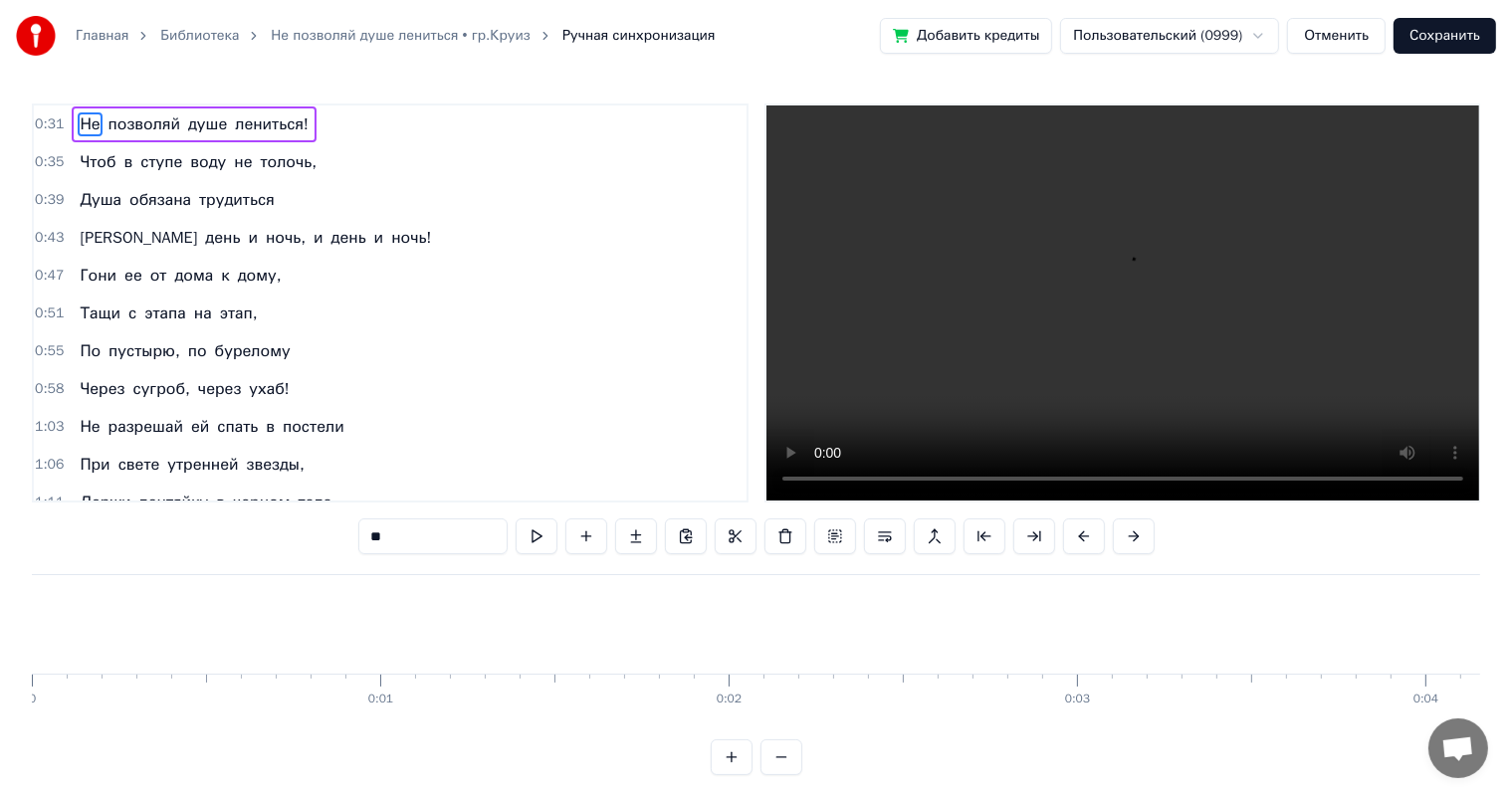 scroll, scrollTop: 0, scrollLeft: 10794, axis: horizontal 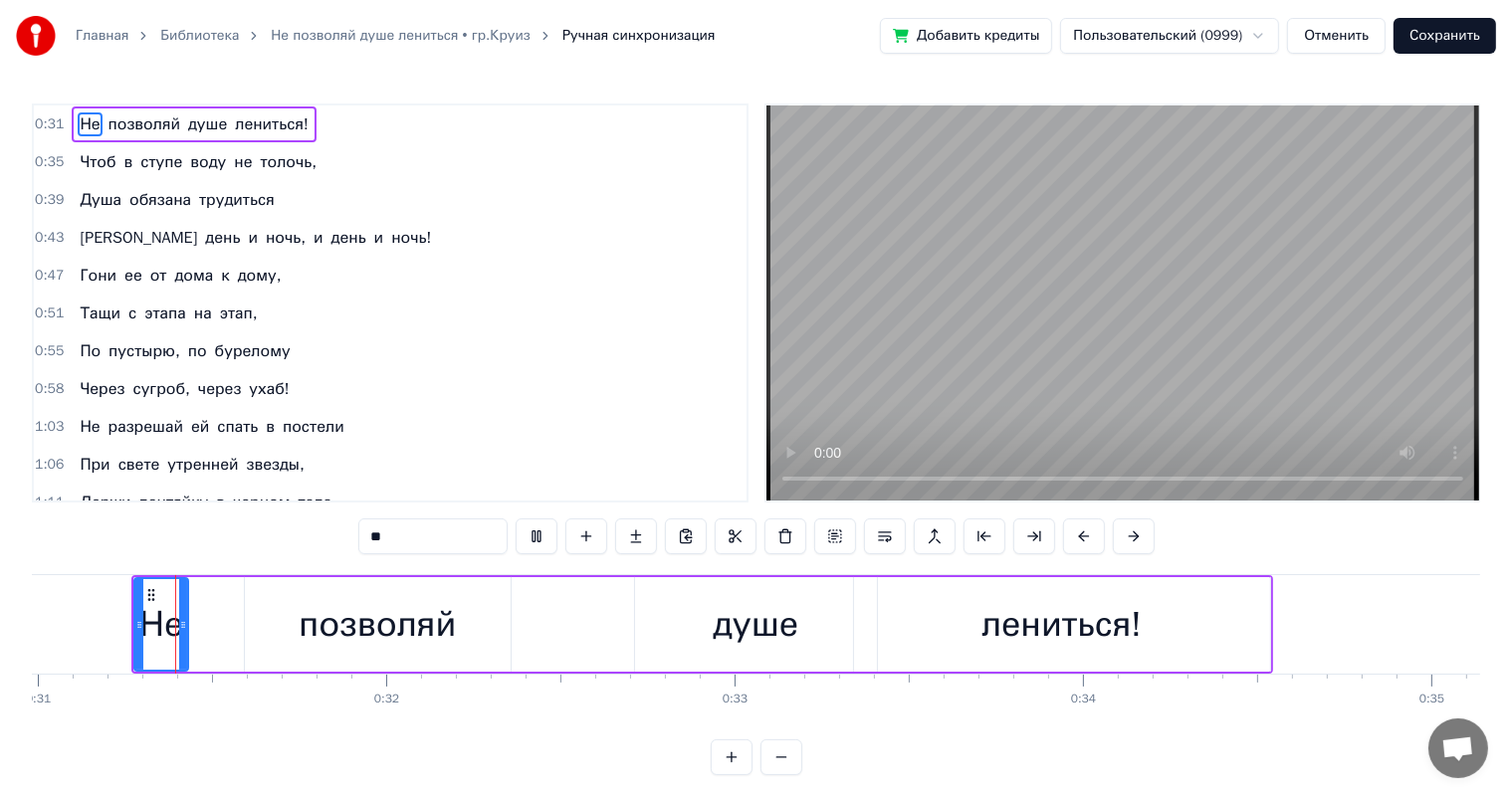 type 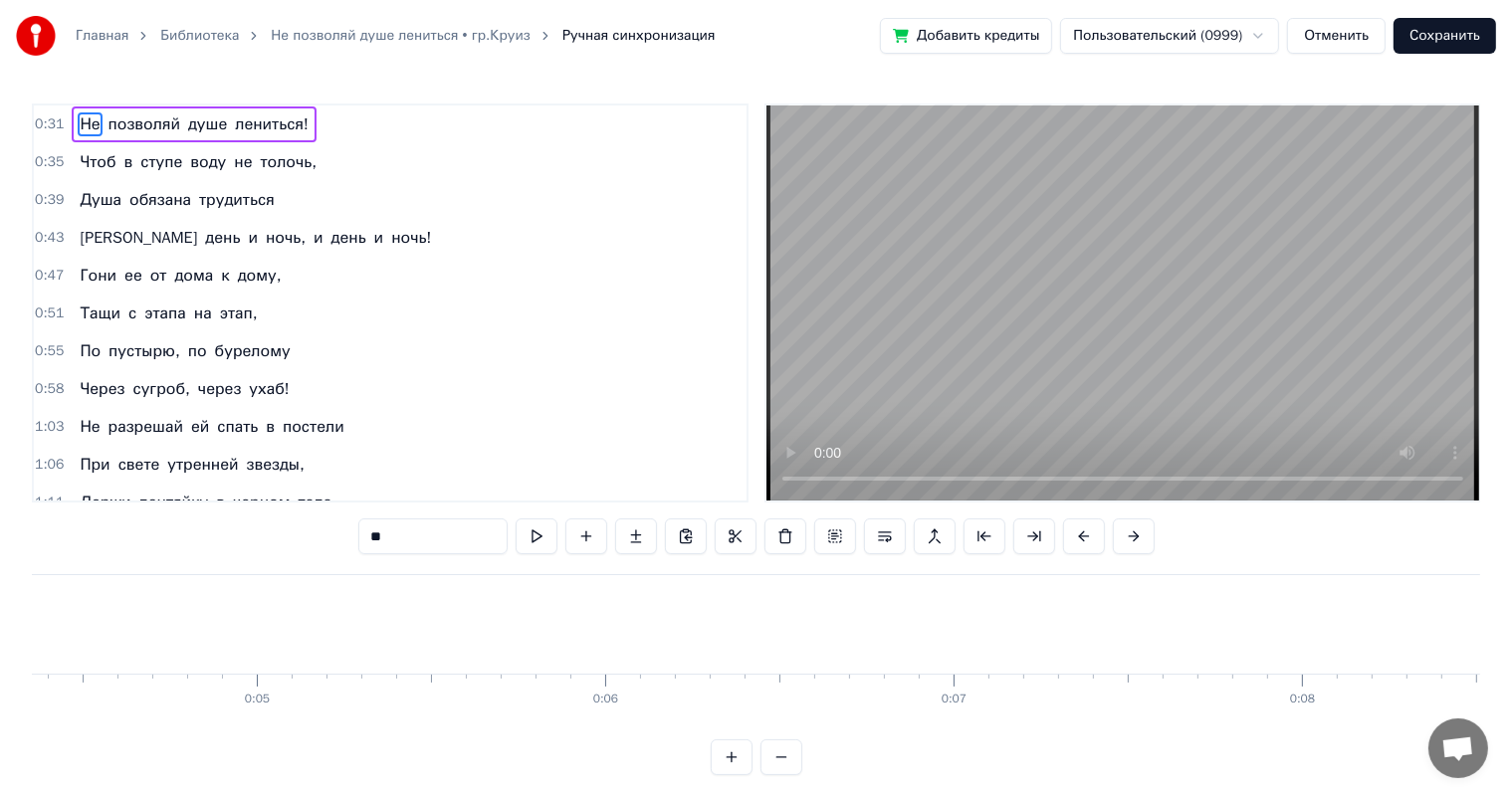 scroll, scrollTop: 0, scrollLeft: 292, axis: horizontal 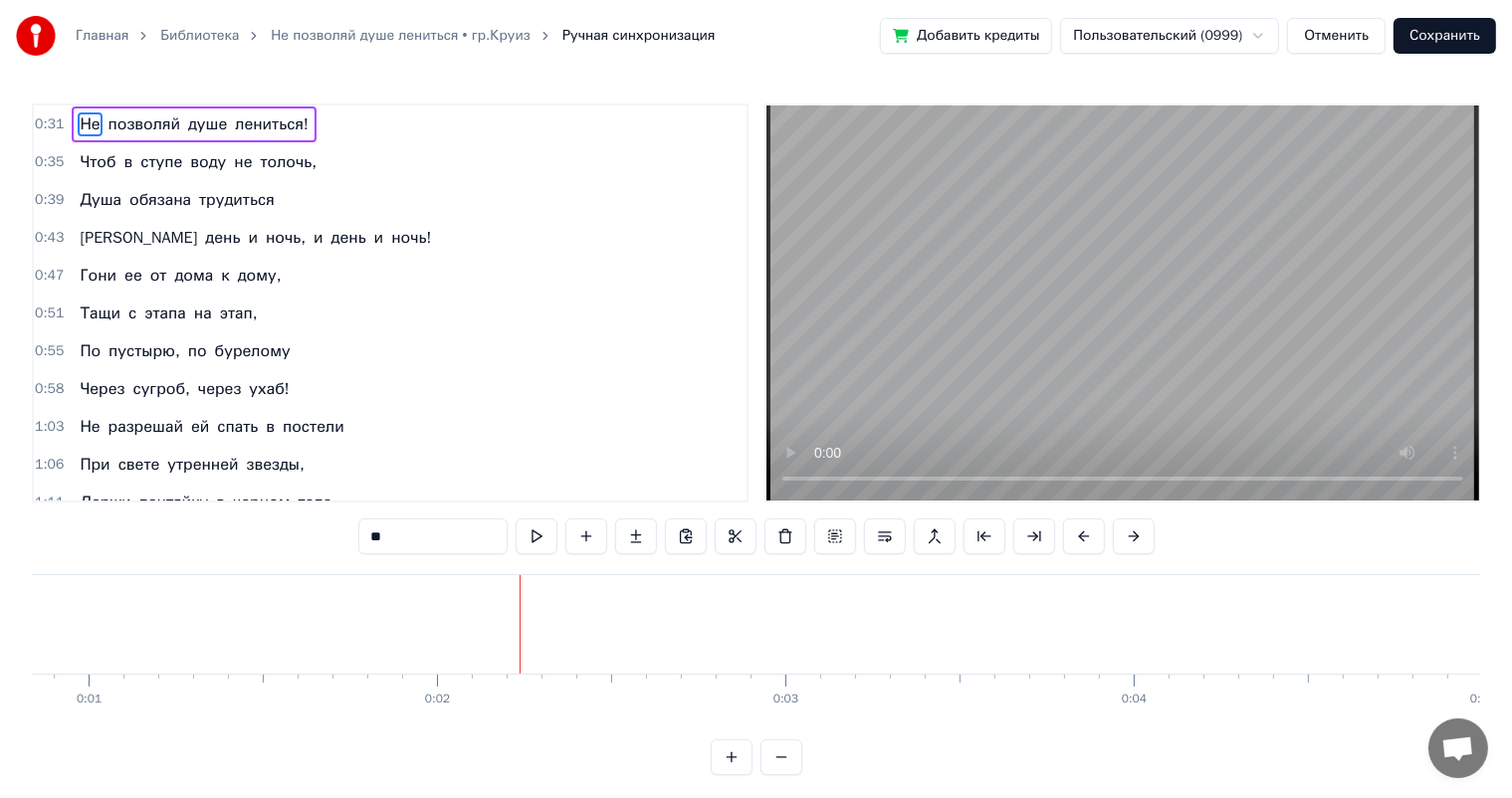 click on "Отменить" at bounding box center (1336, 36) 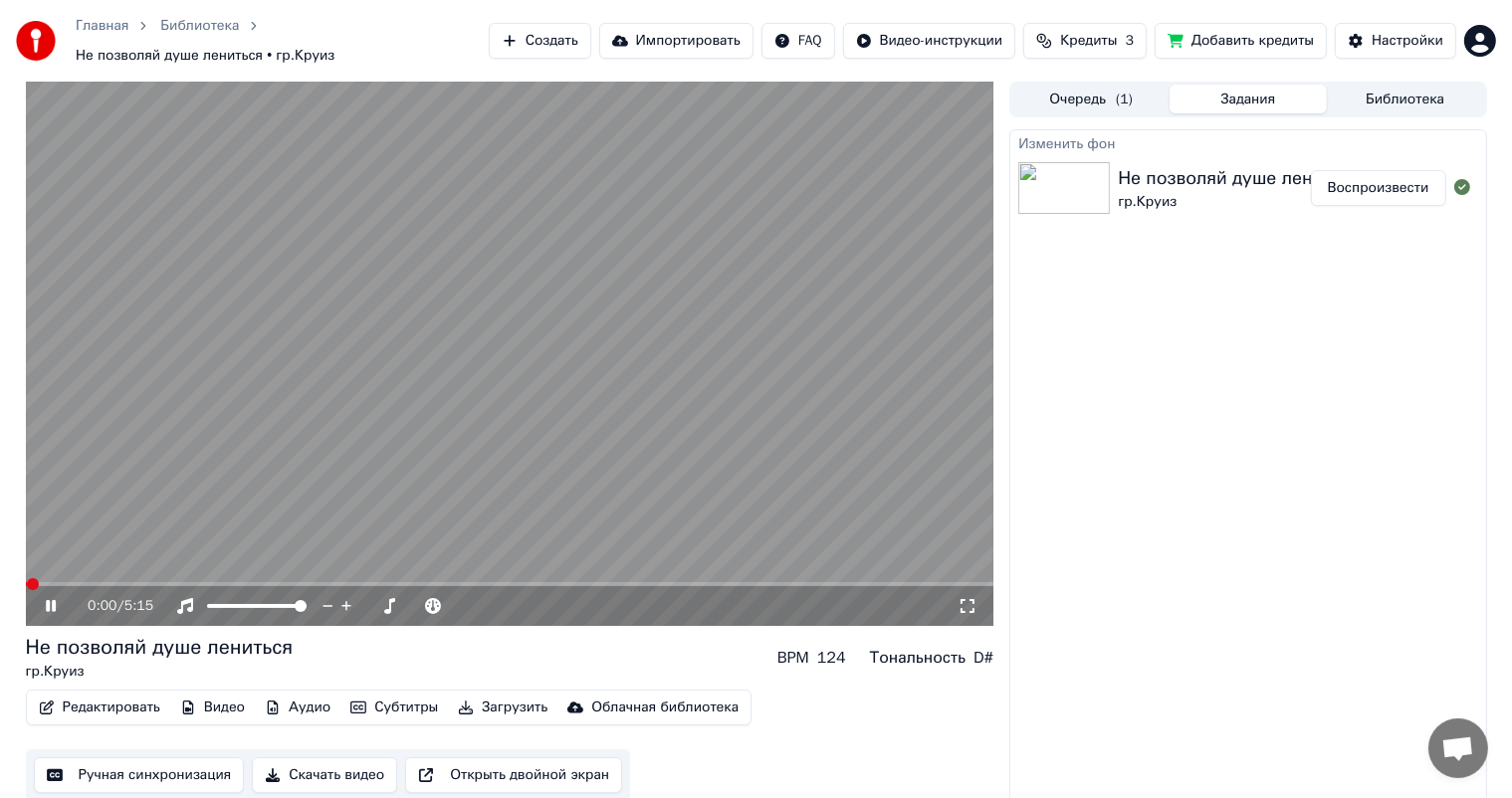click 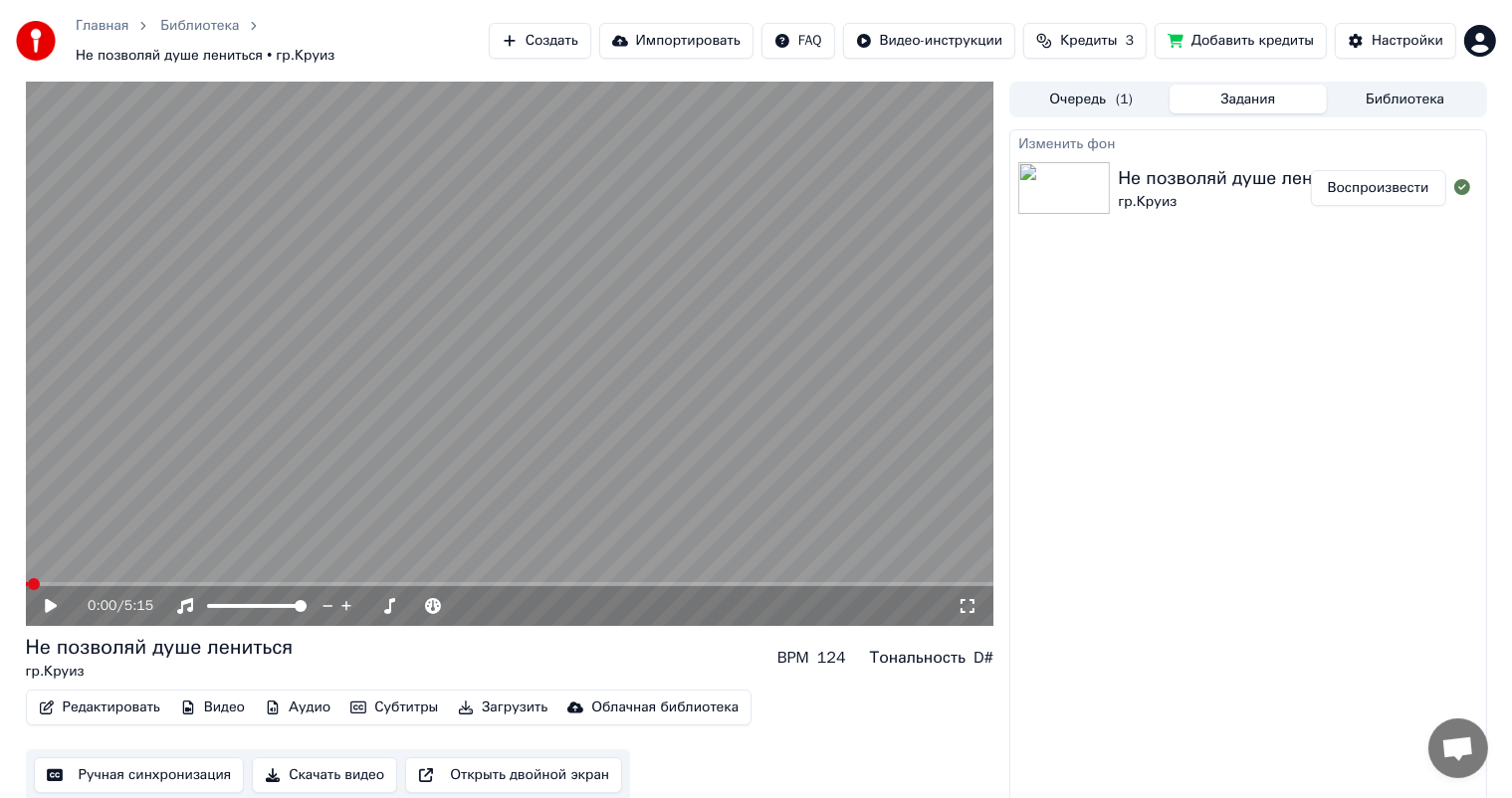 click on "Ручная синхронизация" at bounding box center (139, 775) 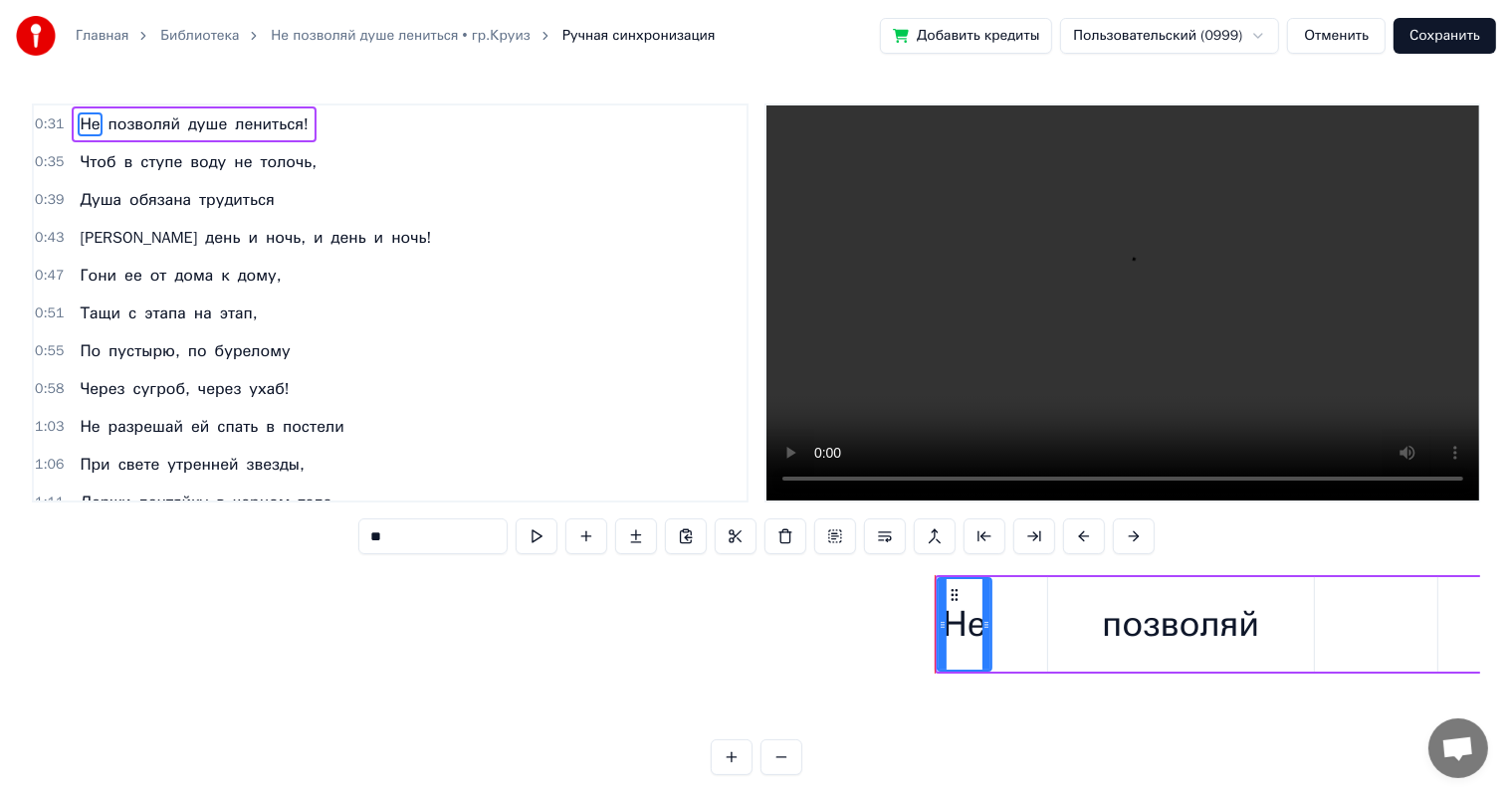 scroll, scrollTop: 0, scrollLeft: 10794, axis: horizontal 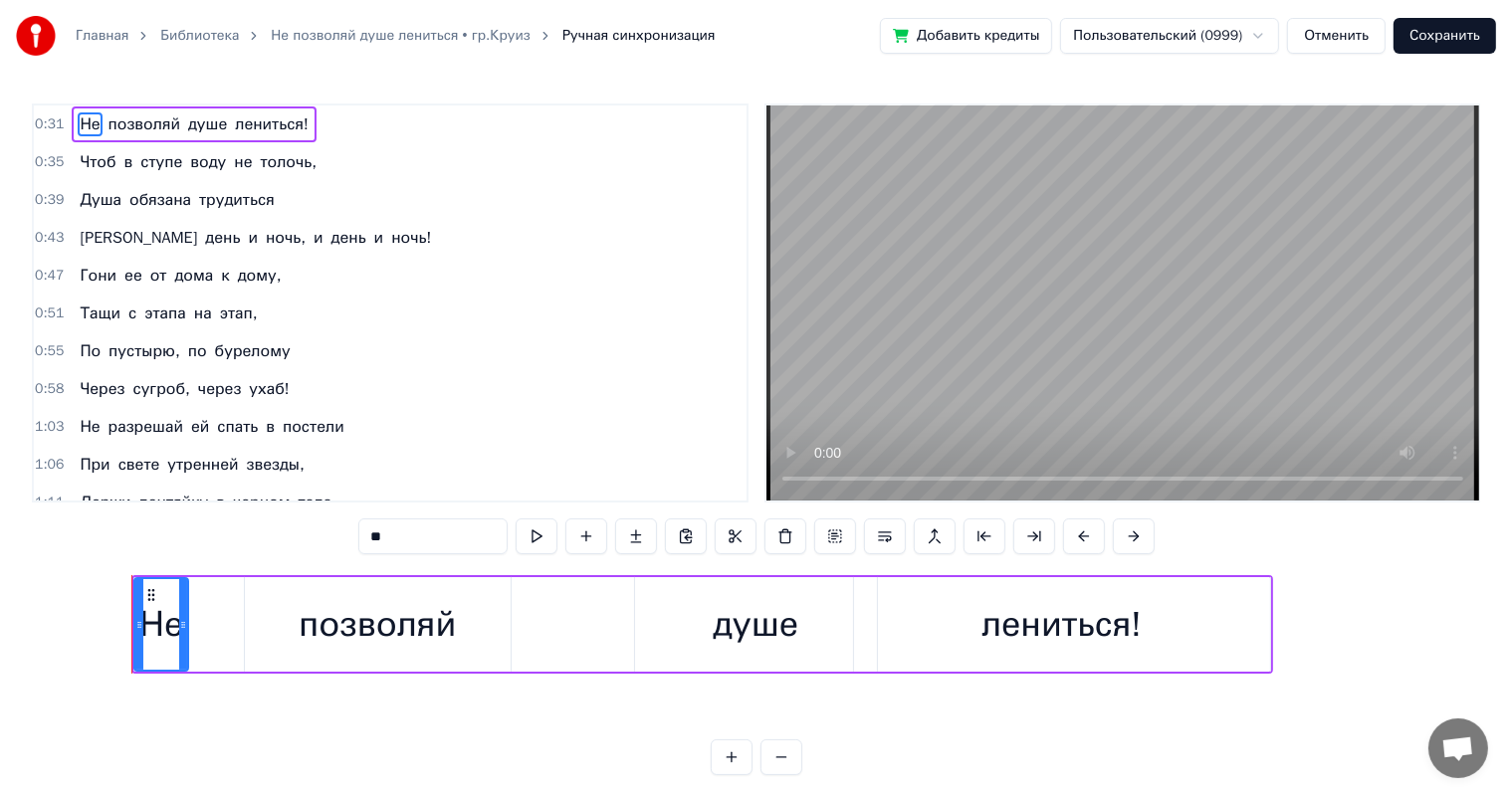 type 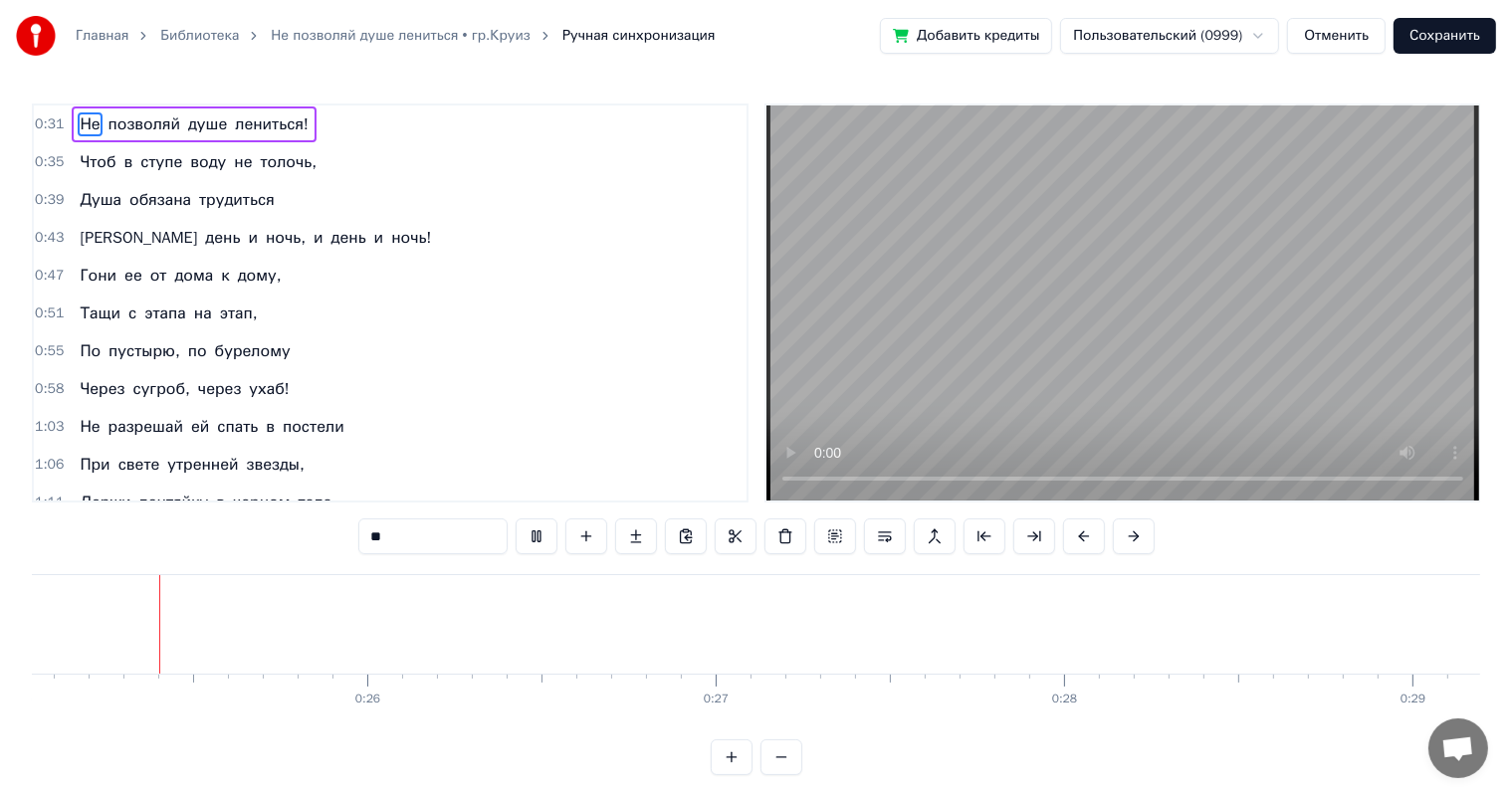 scroll, scrollTop: 0, scrollLeft: 8749, axis: horizontal 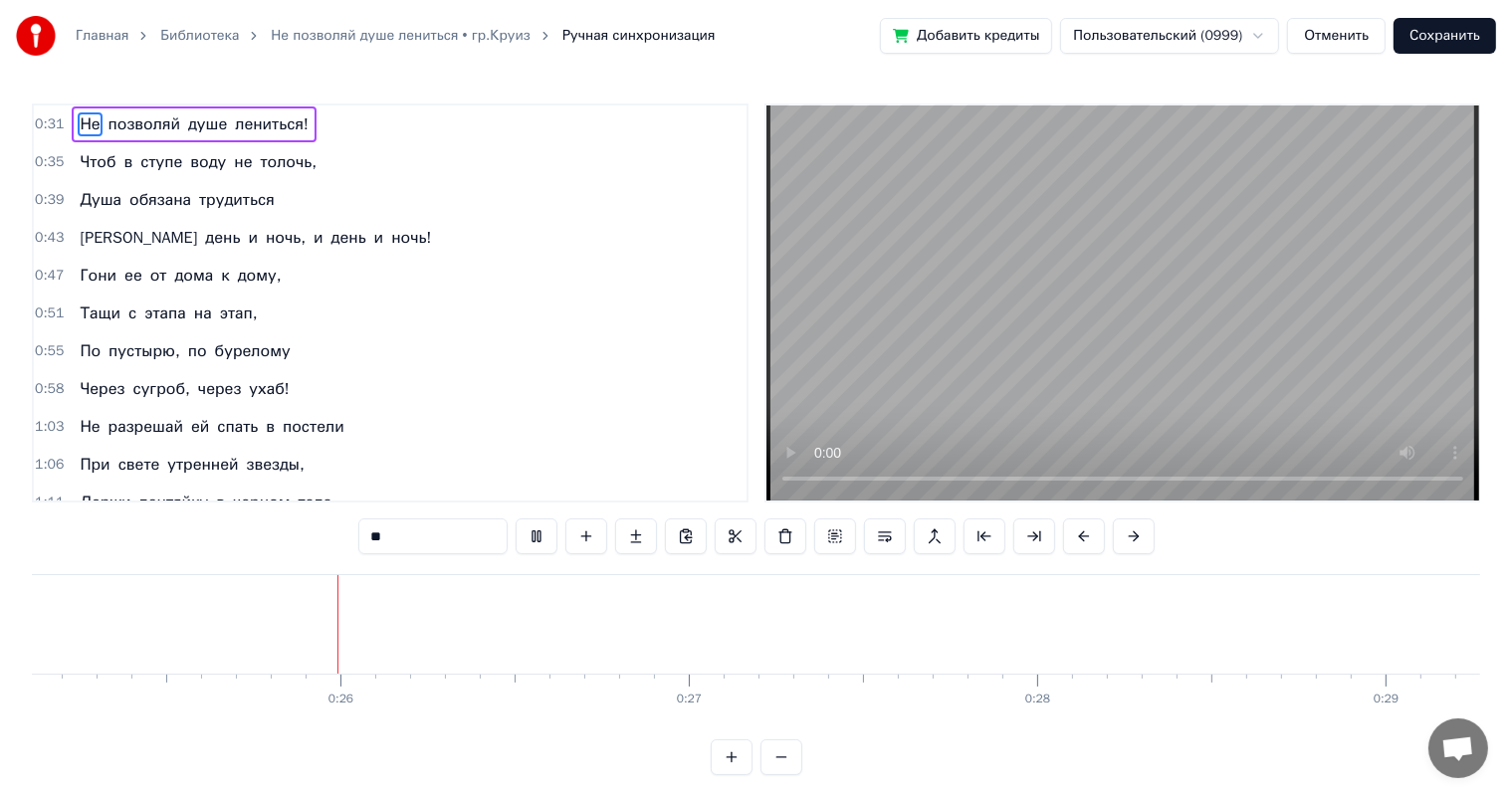 click on "Отменить" at bounding box center (1336, 36) 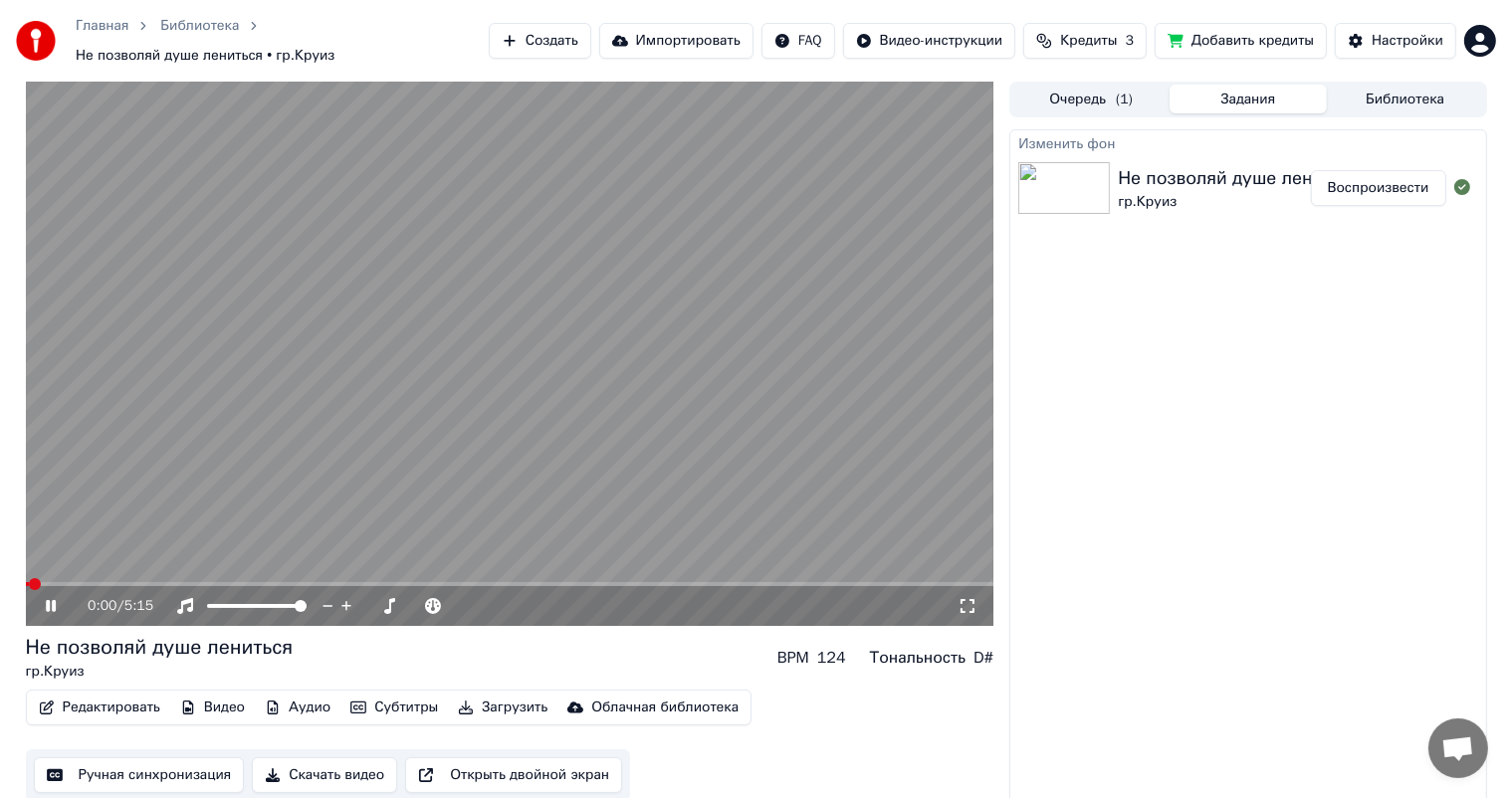 click 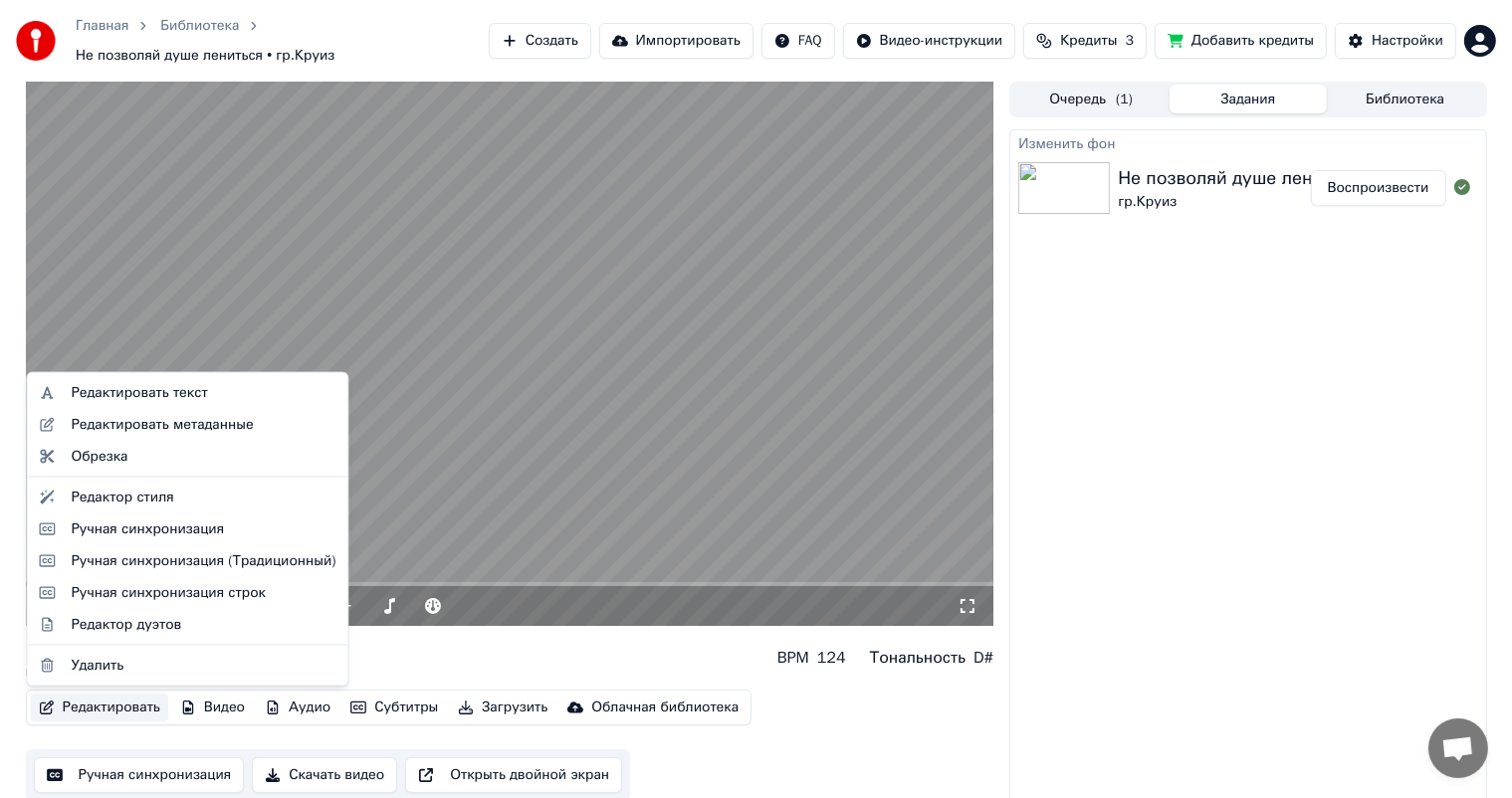 click on "Редактировать" at bounding box center [100, 707] 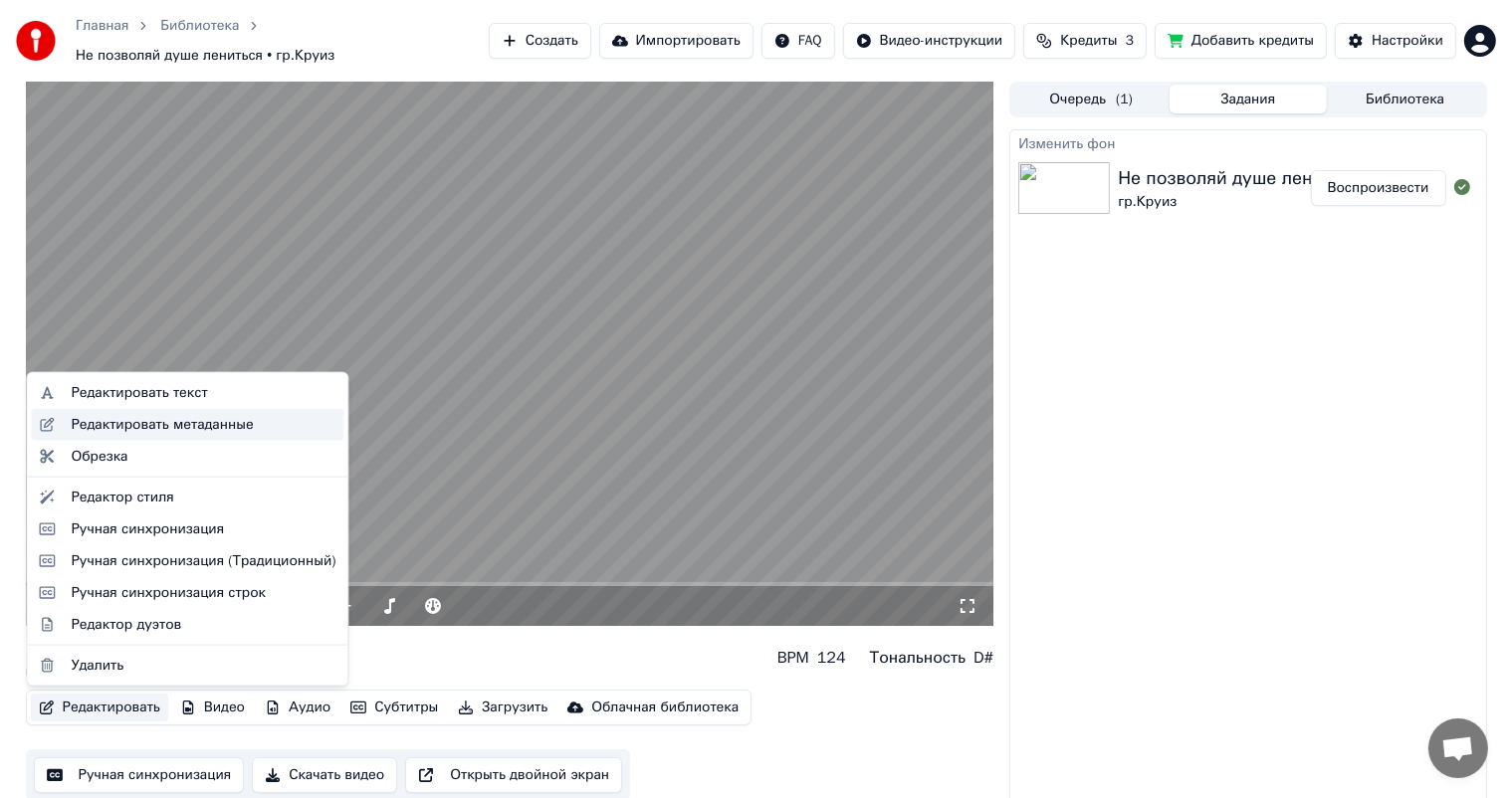 click on "Редактировать метаданные" at bounding box center (161, 425) 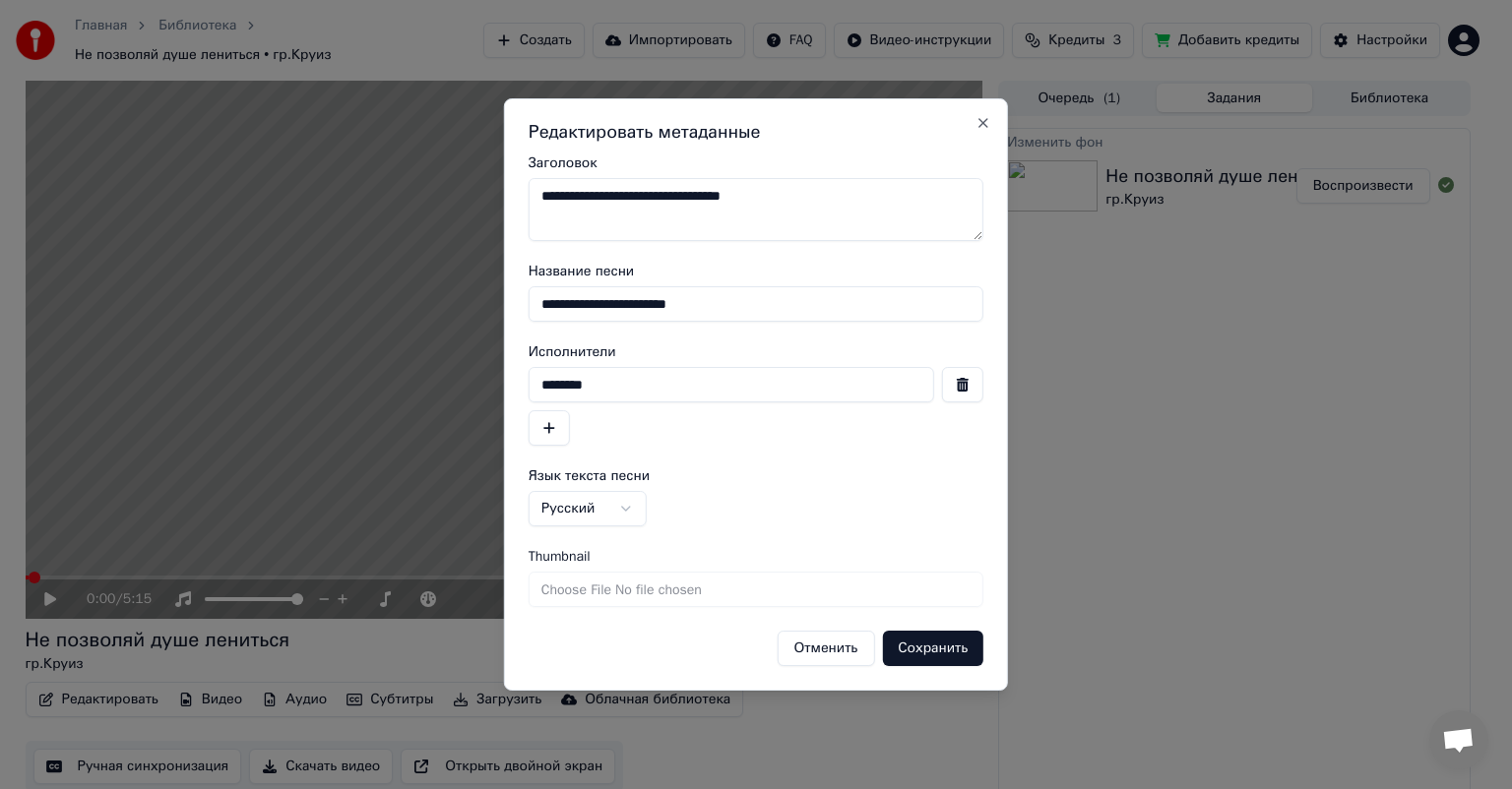 click on "**********" at bounding box center (756, 210) 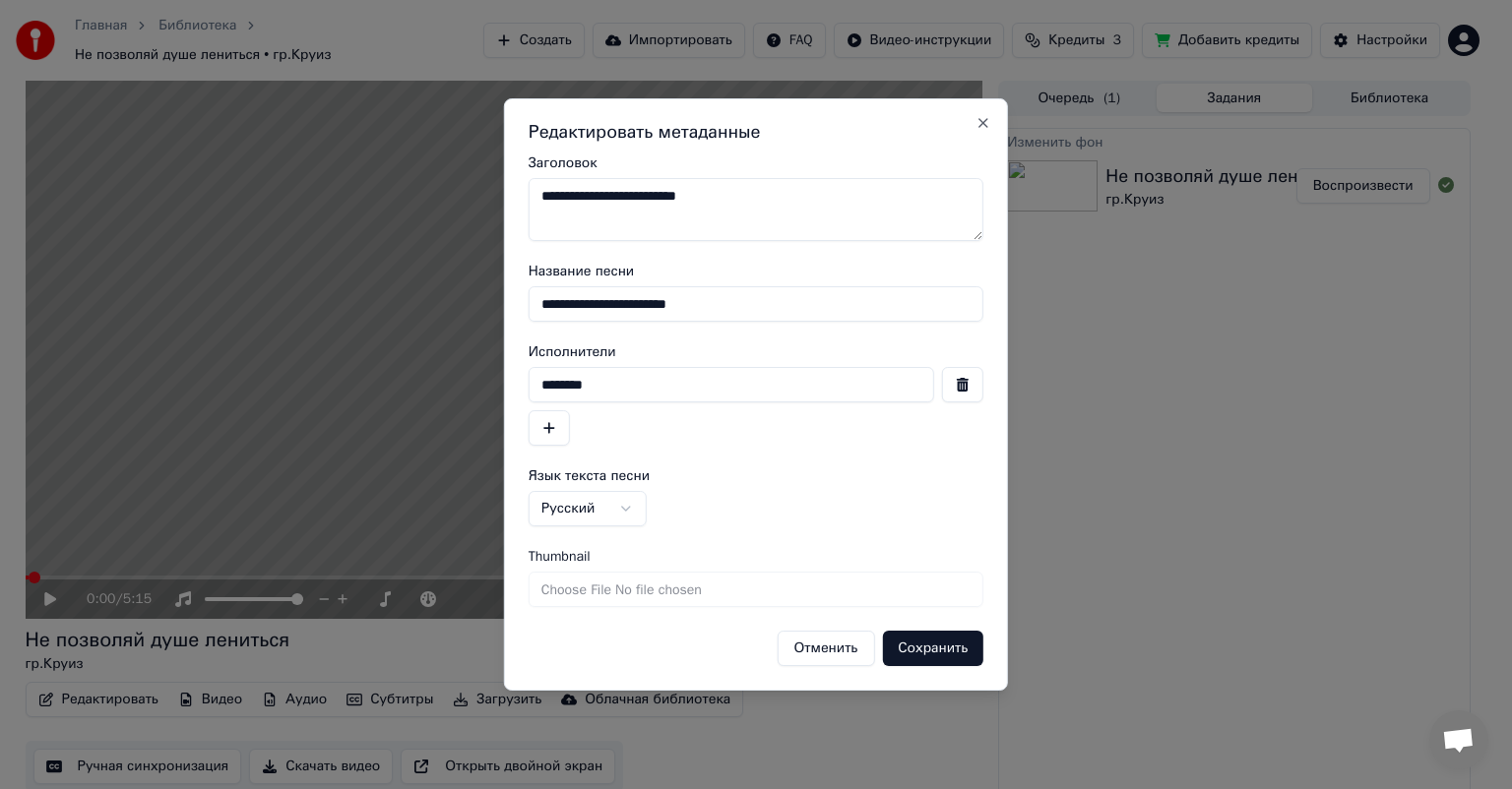 type on "**********" 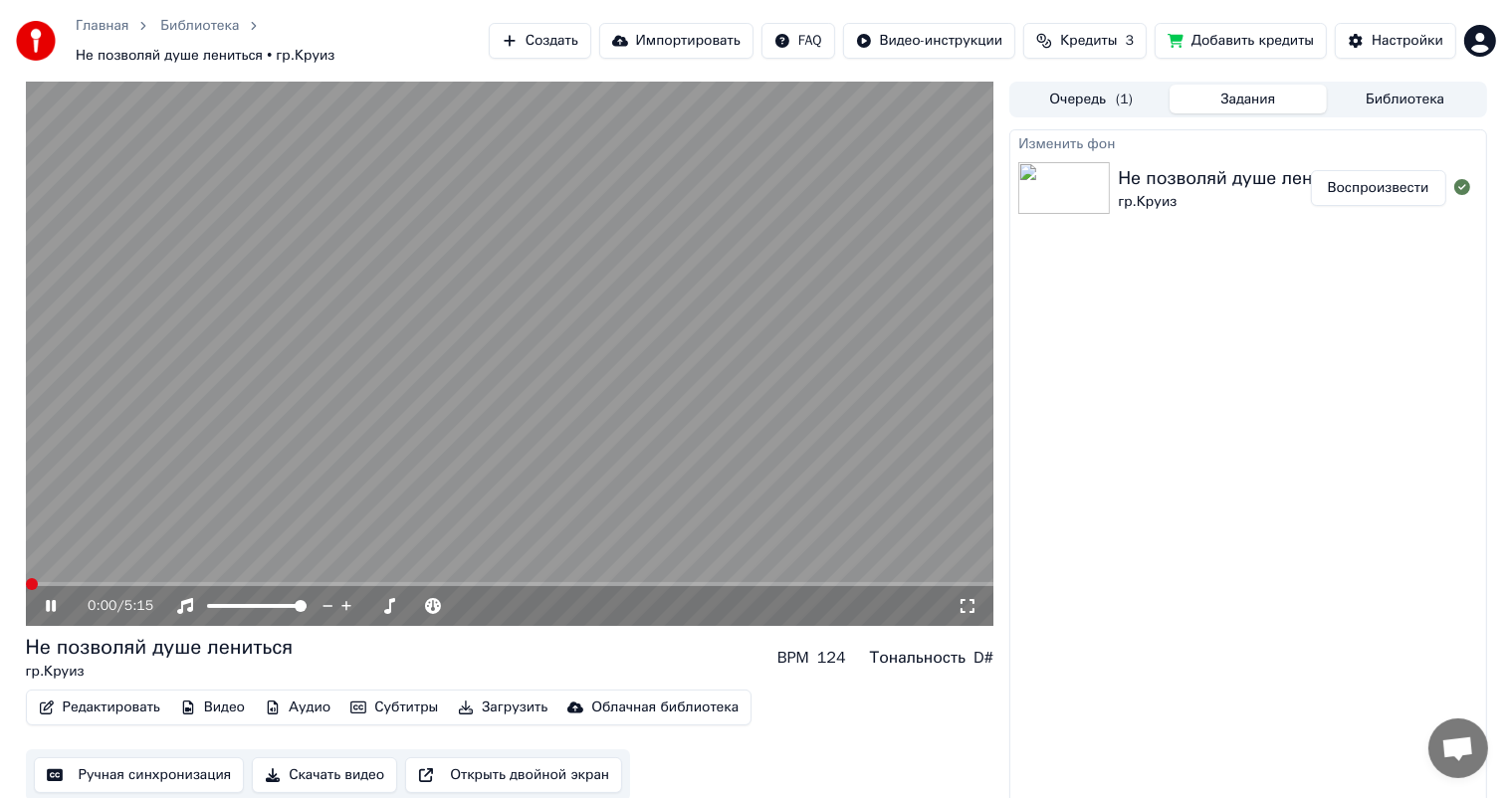 click 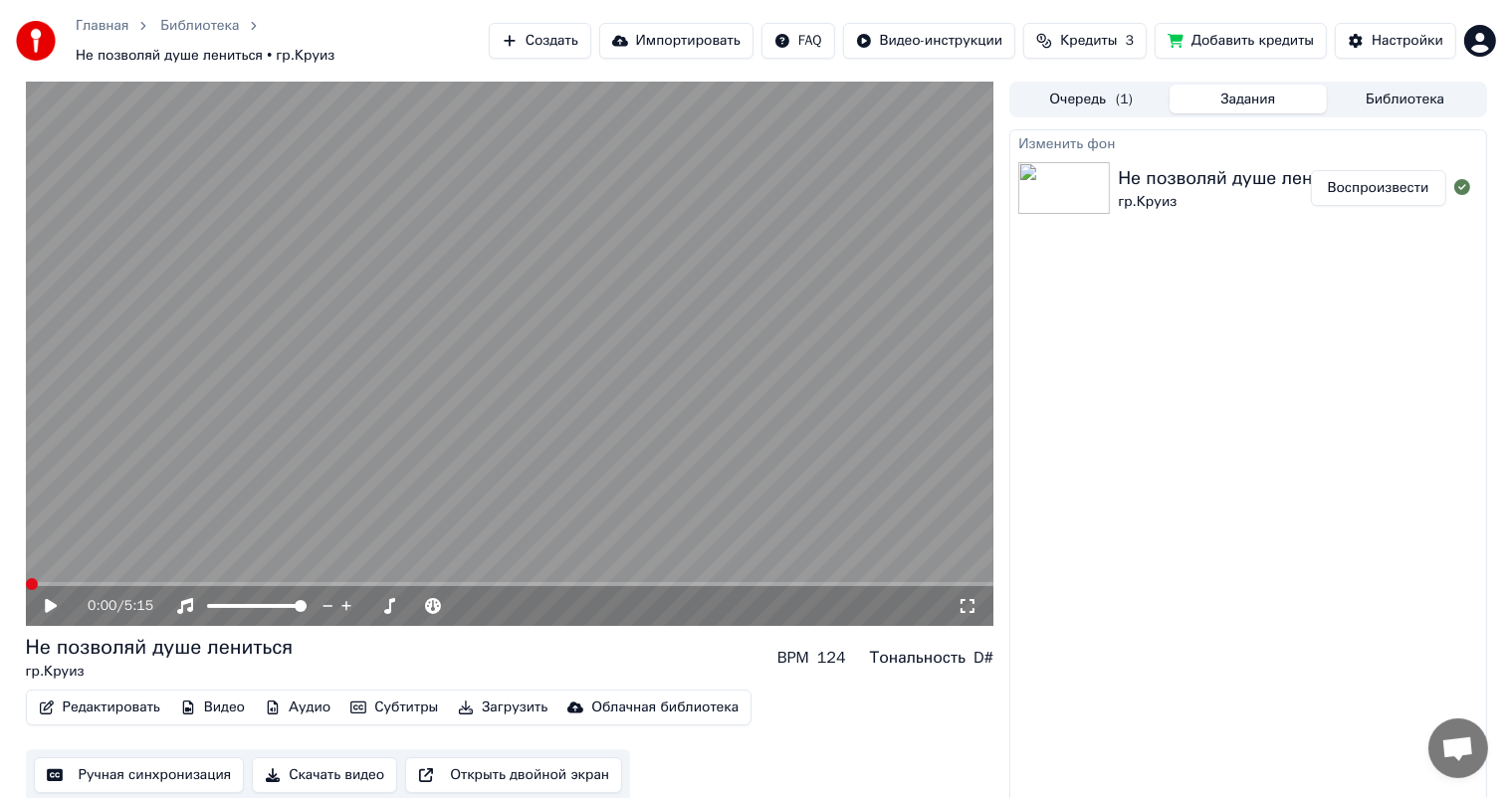 click on "Ручная синхронизация" at bounding box center [139, 775] 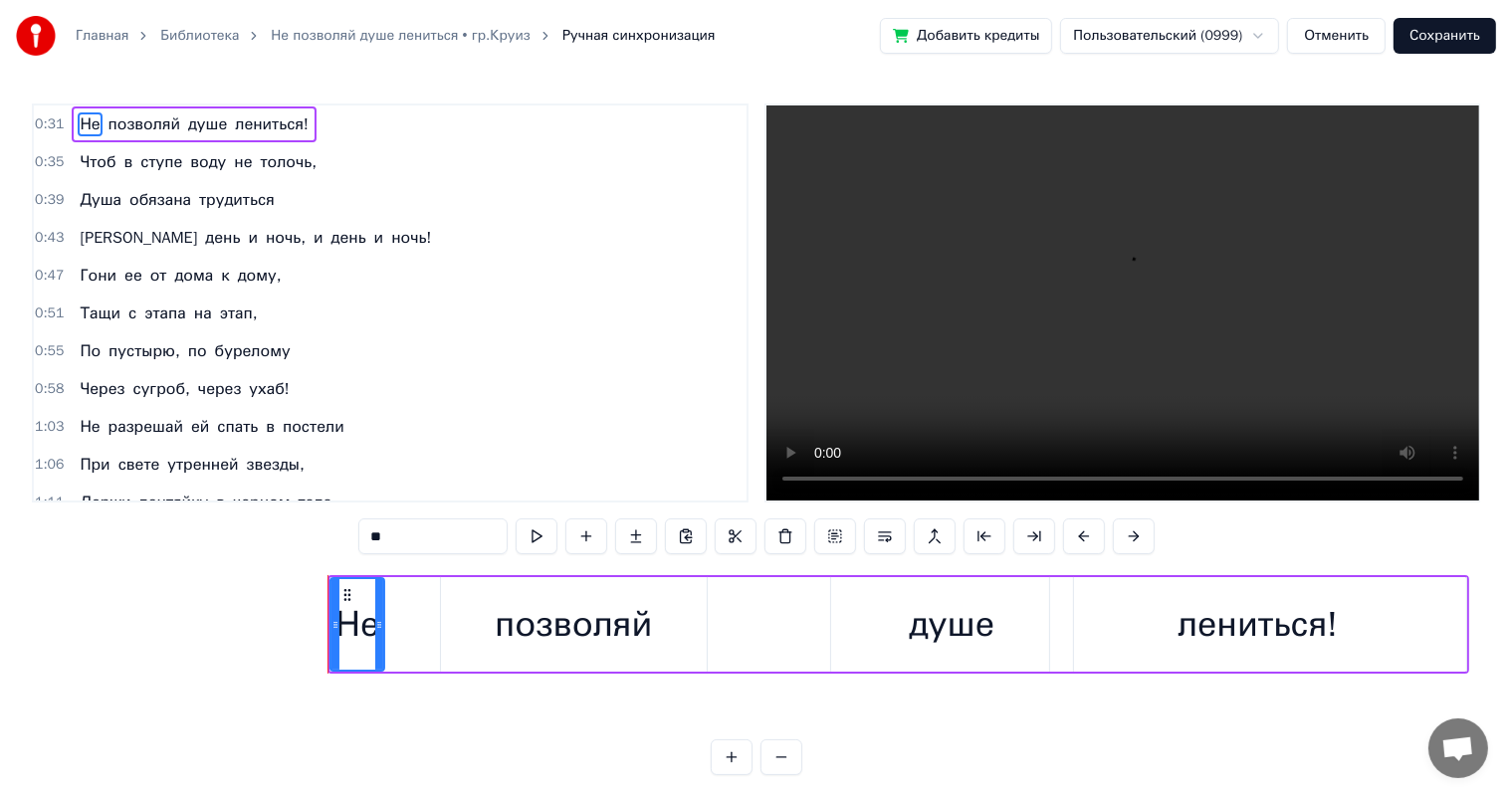 scroll, scrollTop: 0, scrollLeft: 10794, axis: horizontal 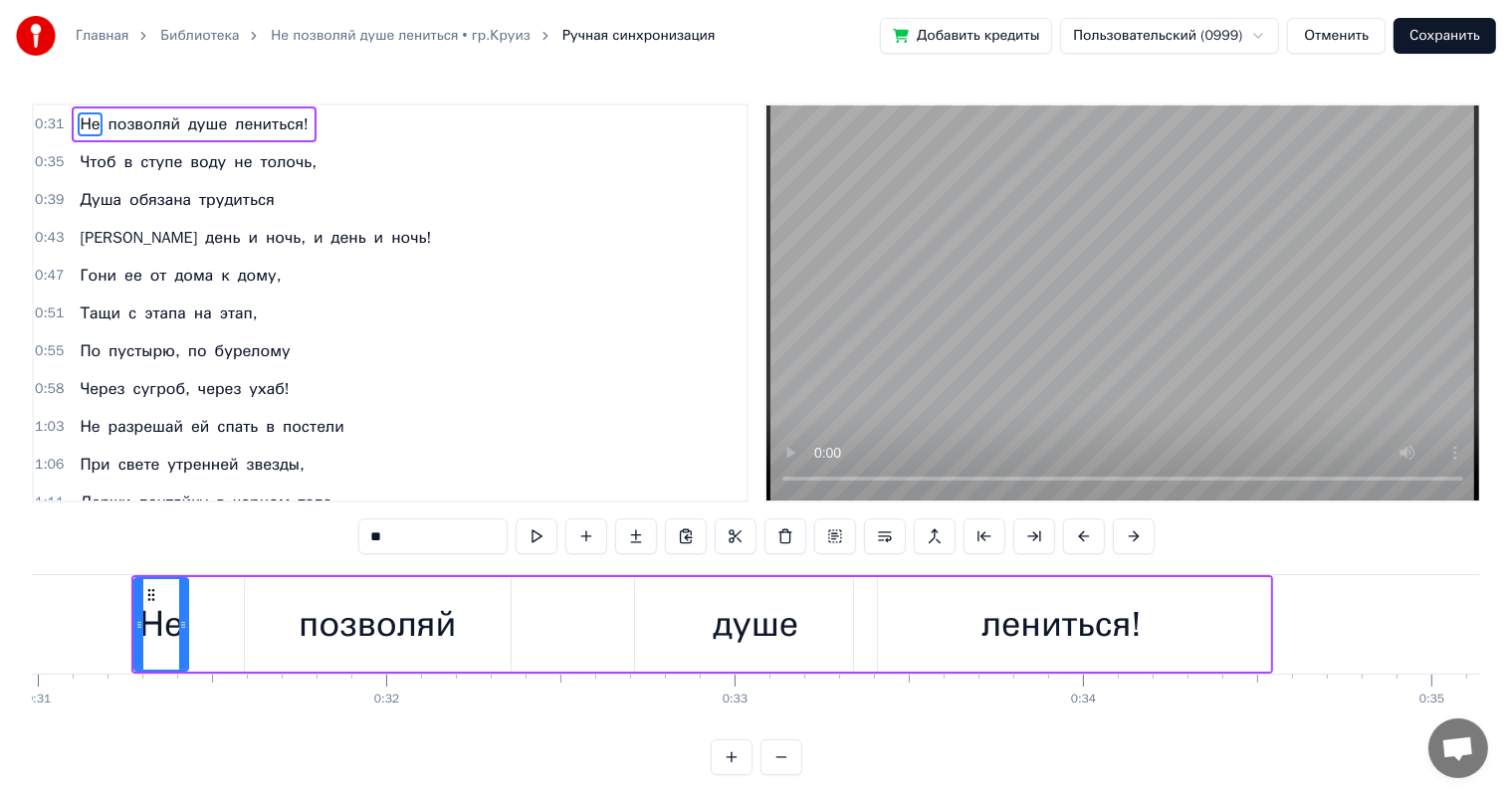 type 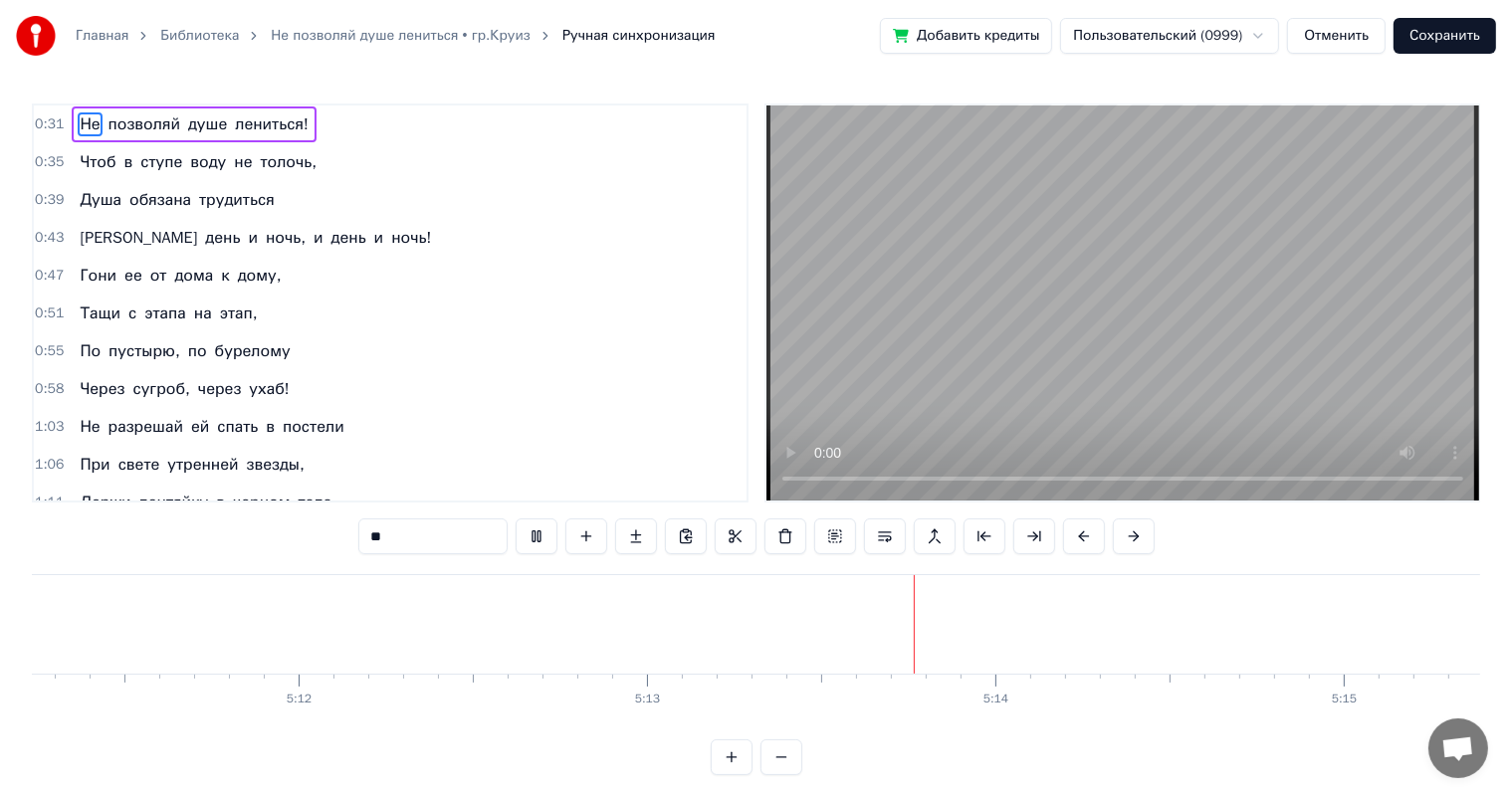 scroll, scrollTop: 0, scrollLeft: 108514, axis: horizontal 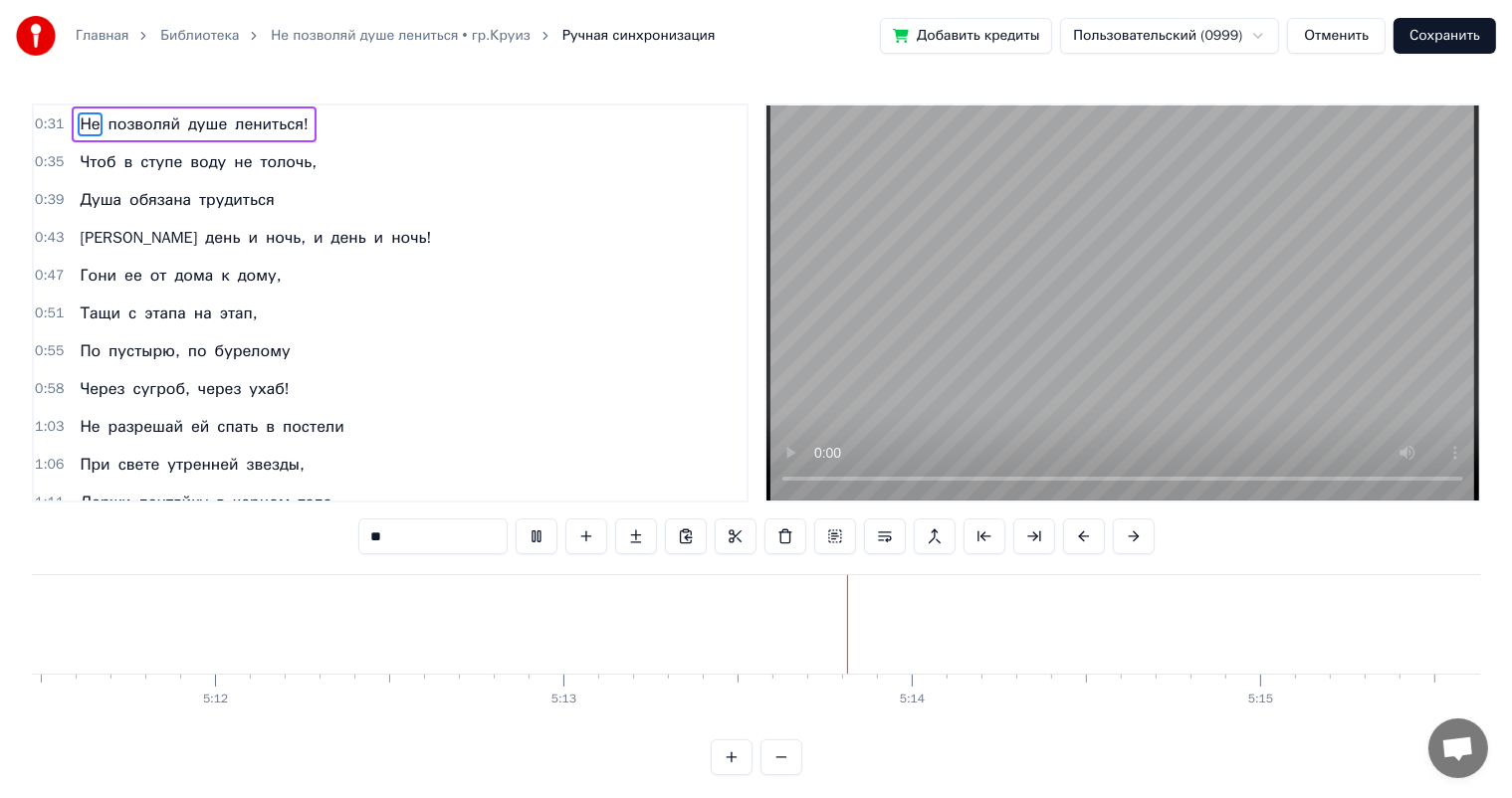 click on "Сохранить" at bounding box center (1444, 36) 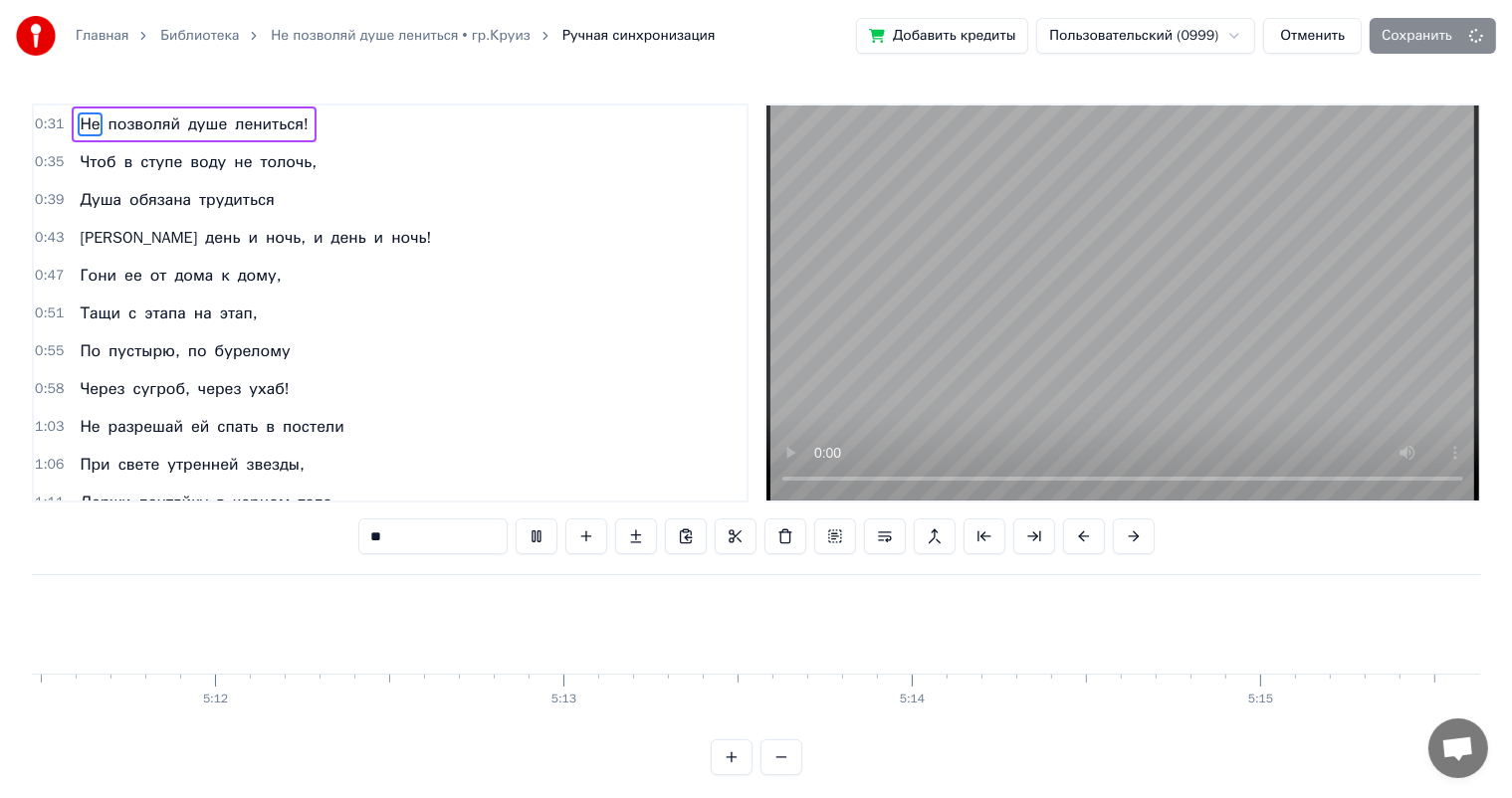 scroll, scrollTop: 0, scrollLeft: 108515, axis: horizontal 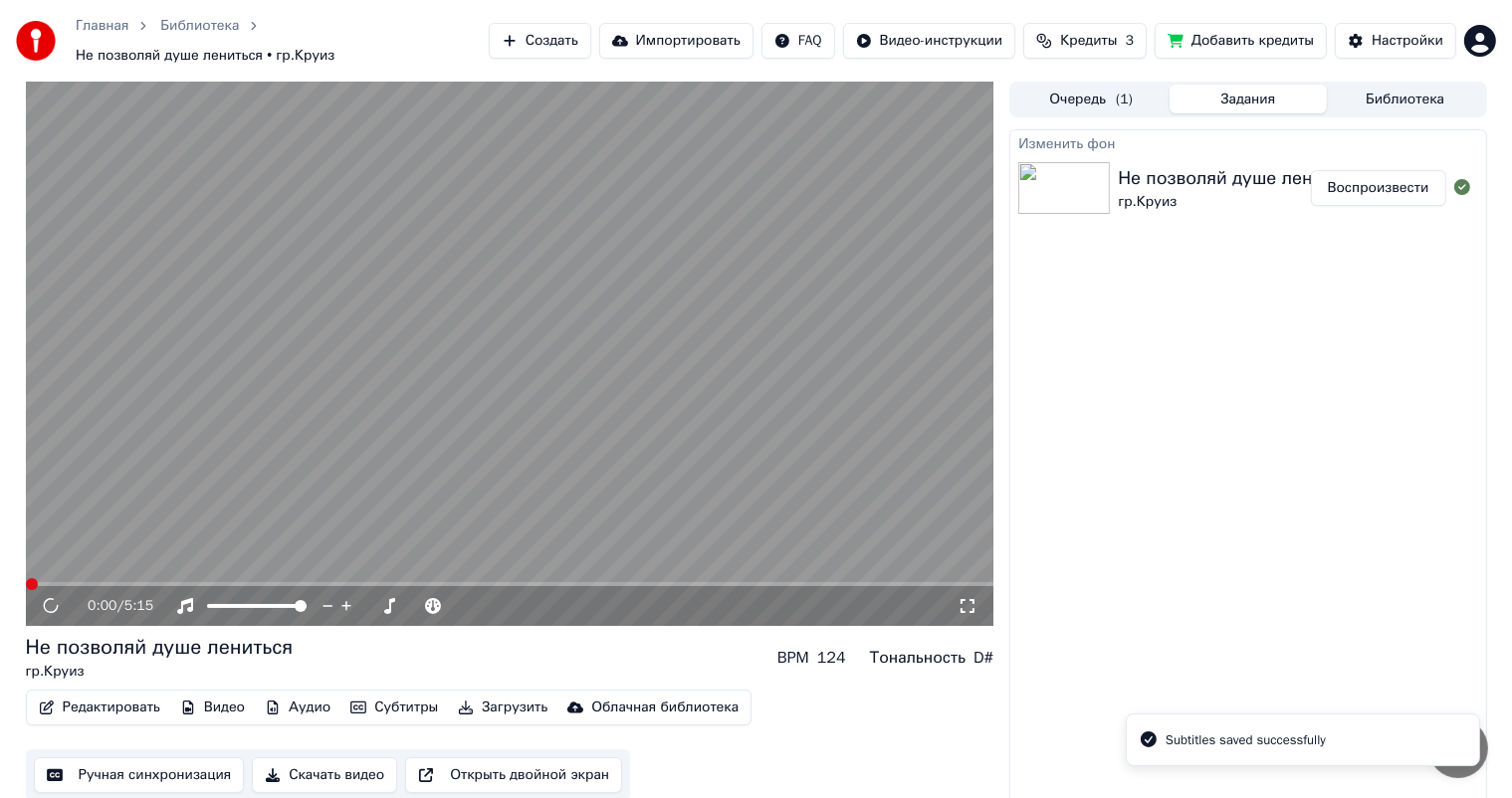 click 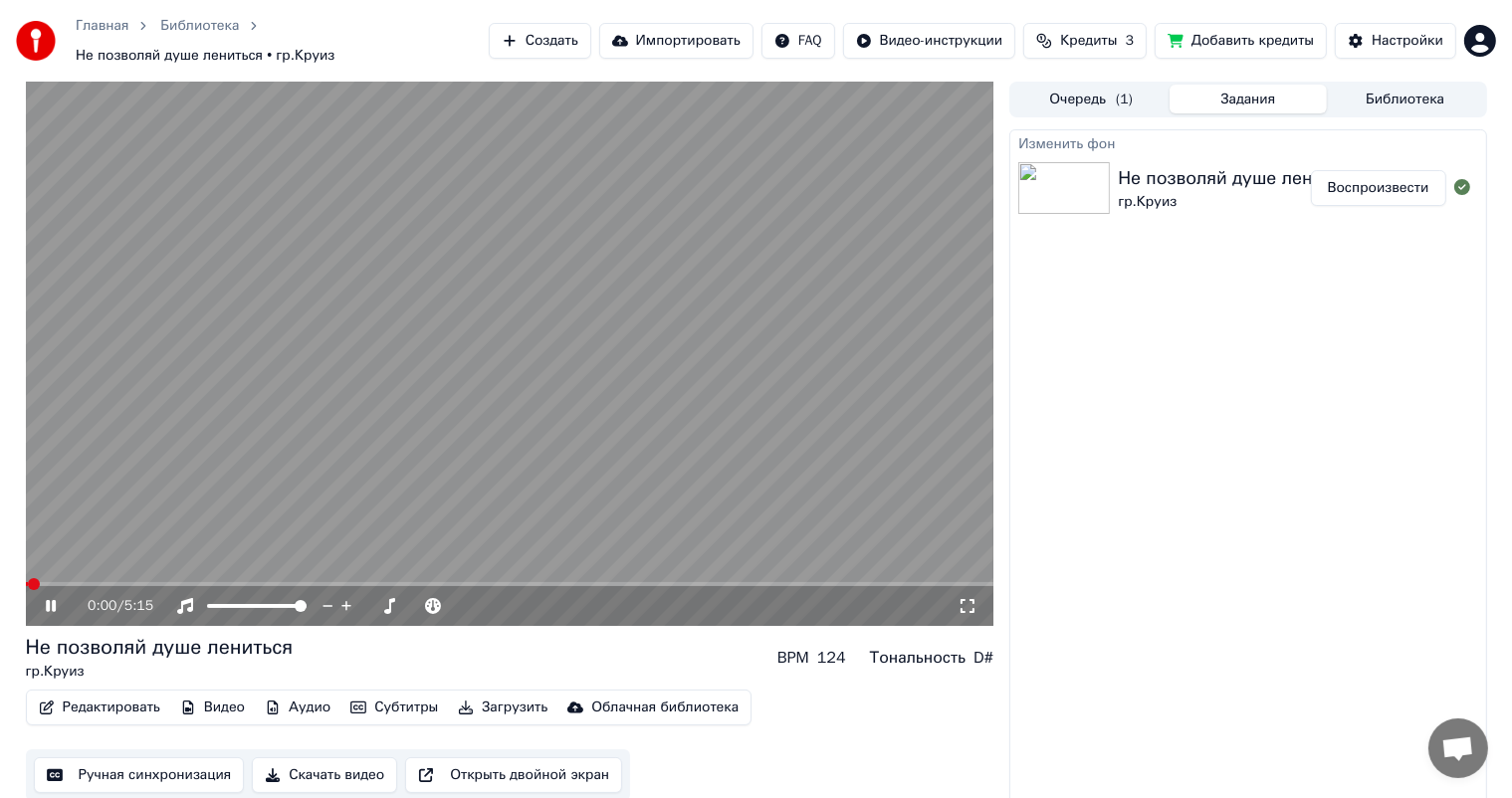 click 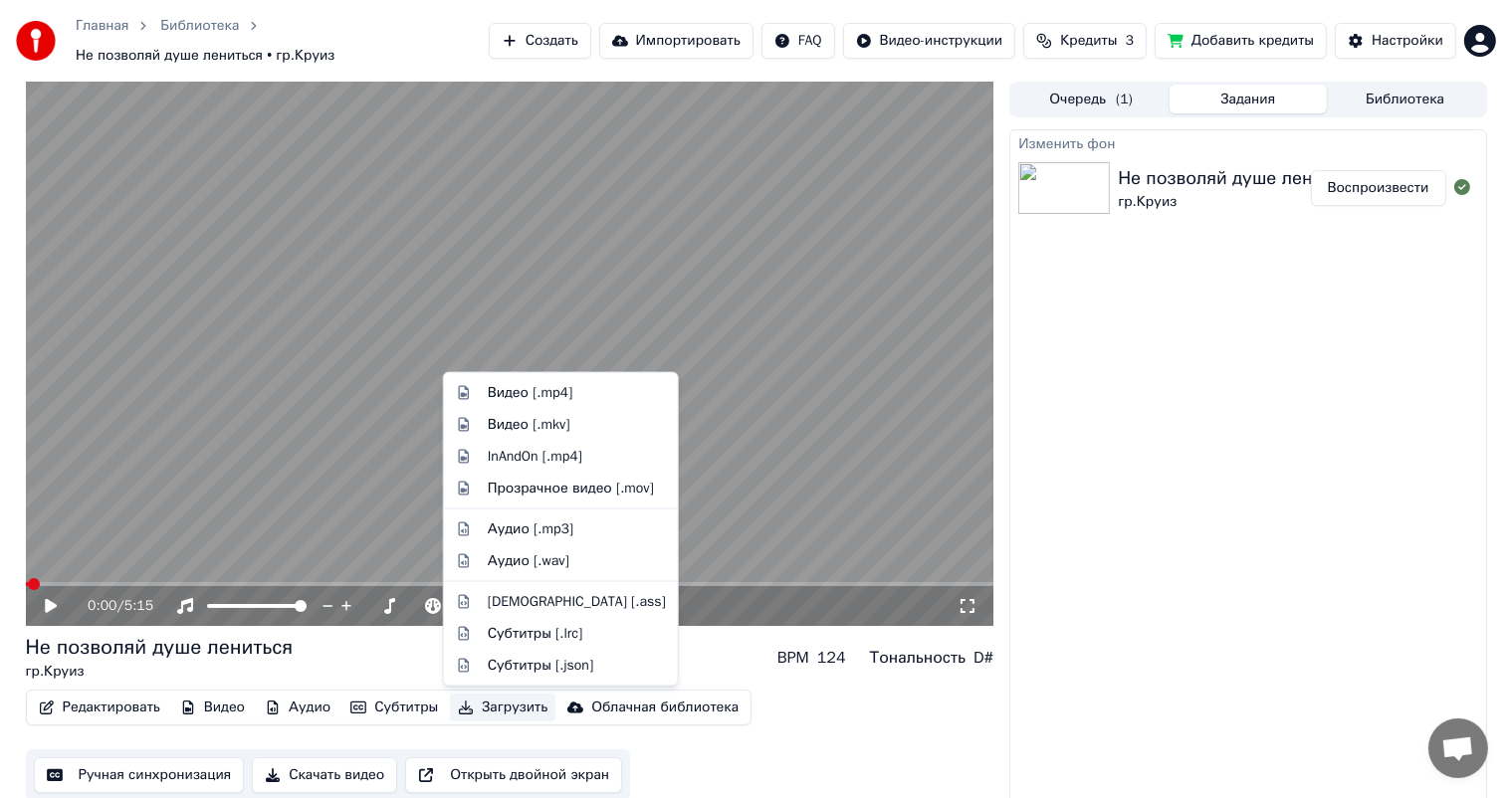click on "Загрузить" at bounding box center [503, 707] 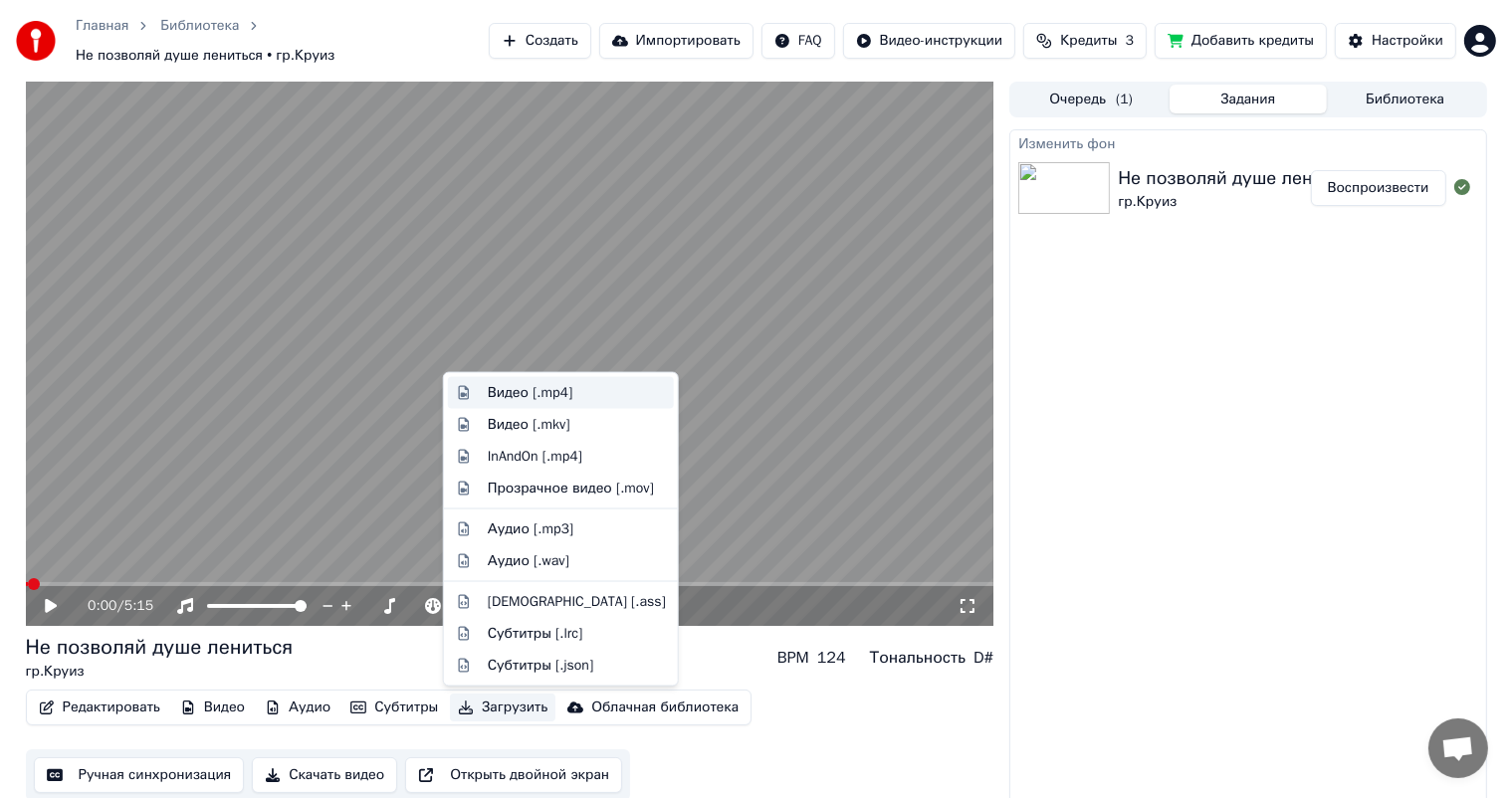 click on "Видео [.mp4]" at bounding box center (560, 393) 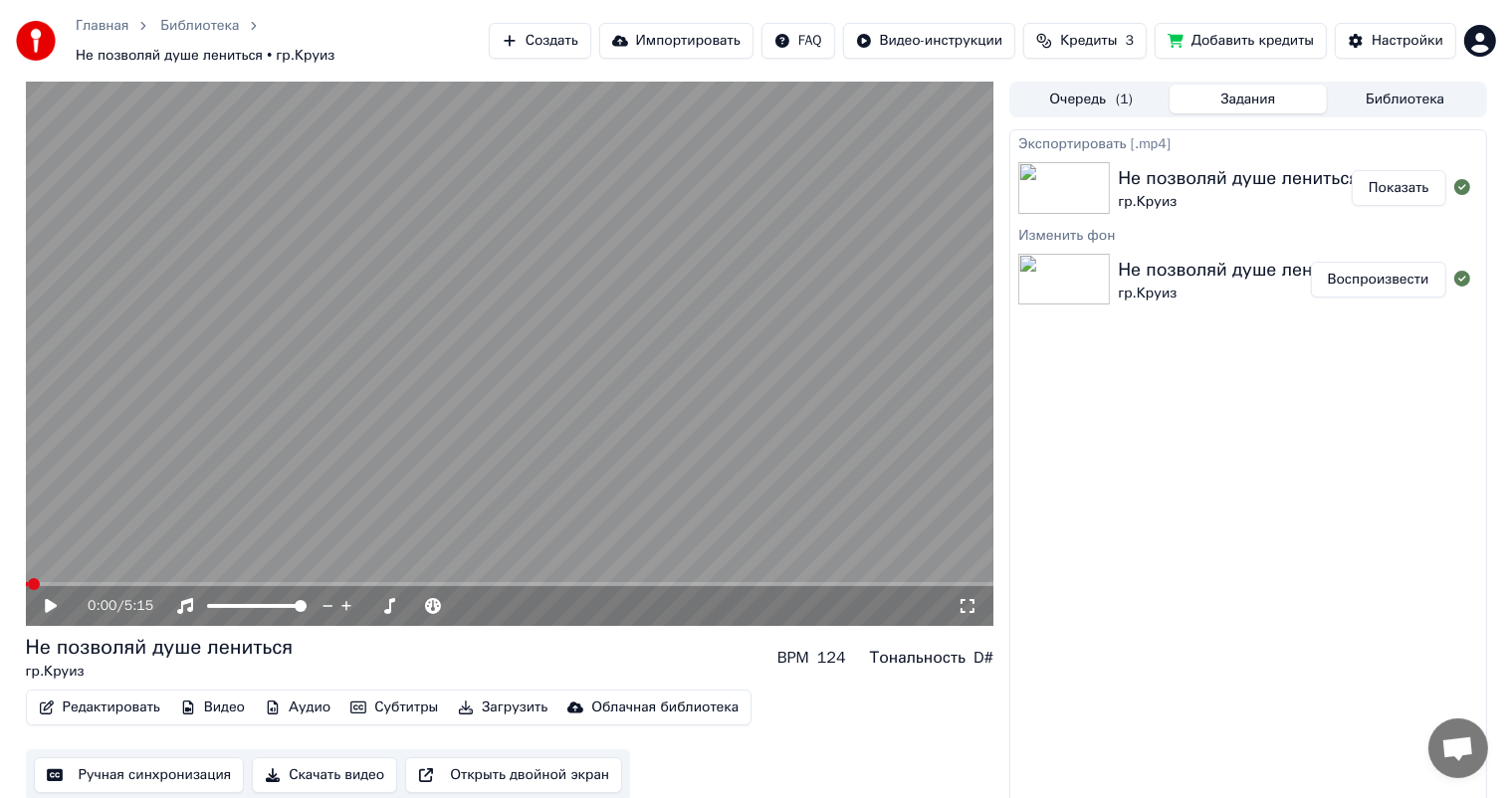 drag, startPoint x: 1193, startPoint y: 597, endPoint x: 1215, endPoint y: 693, distance: 98.48858 